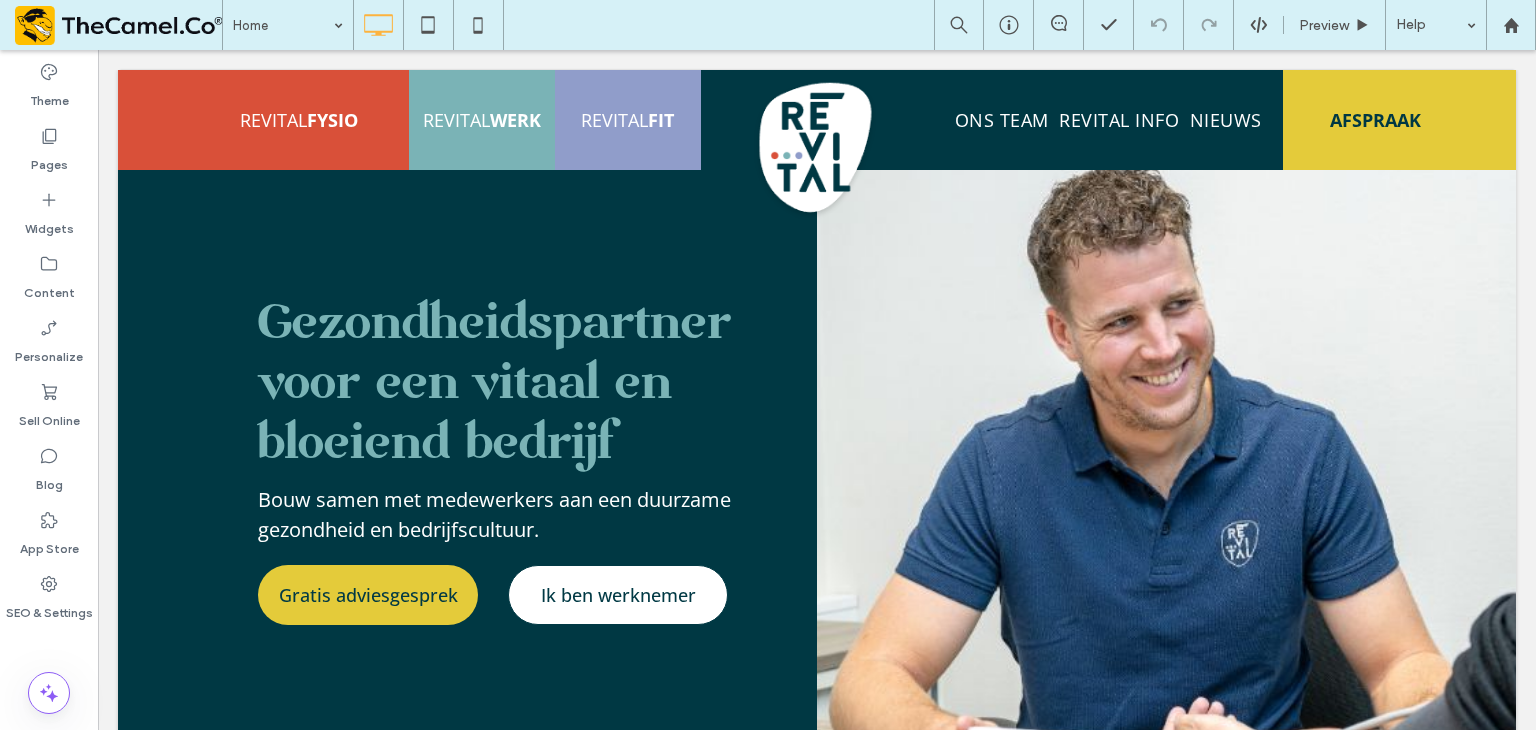 scroll, scrollTop: 1400, scrollLeft: 0, axis: vertical 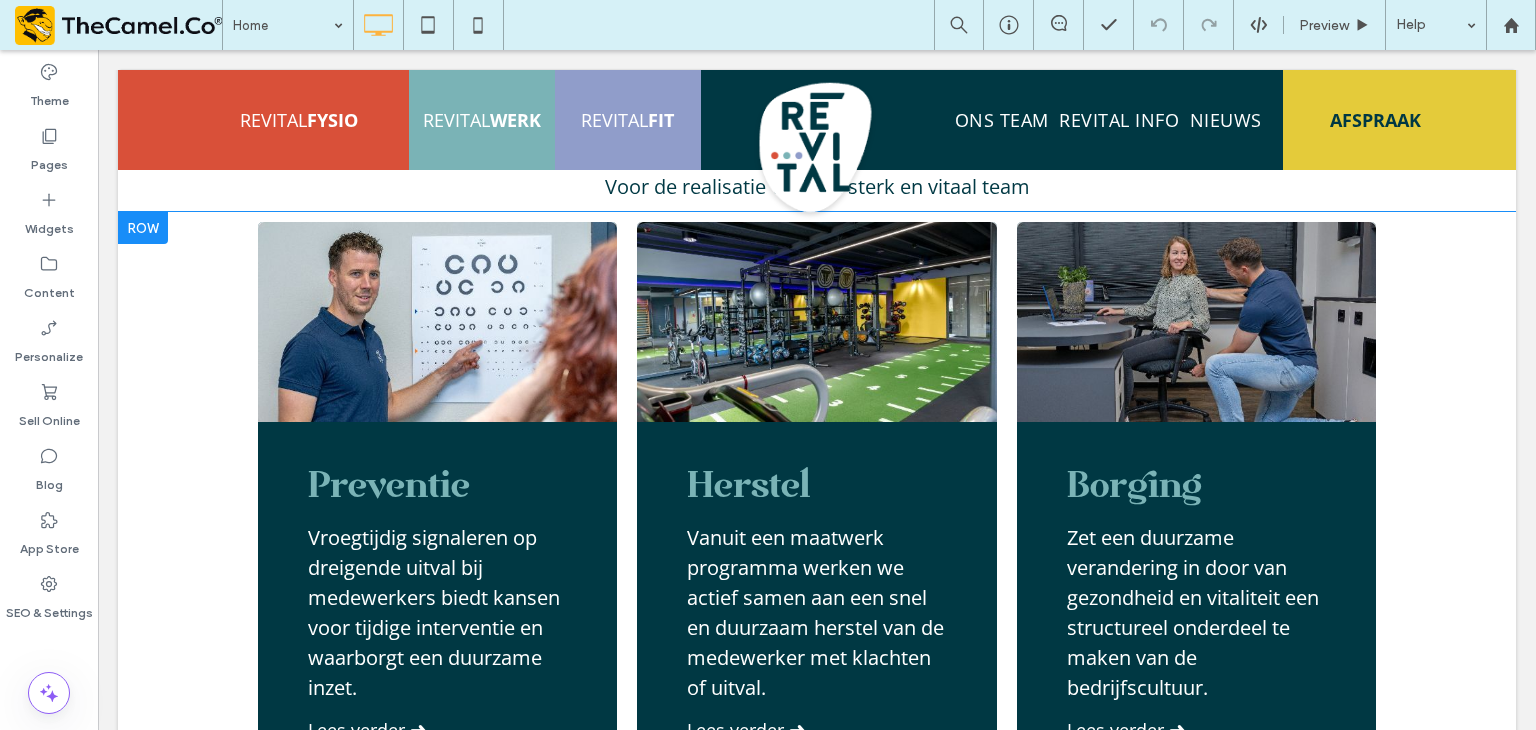 click at bounding box center (143, 228) 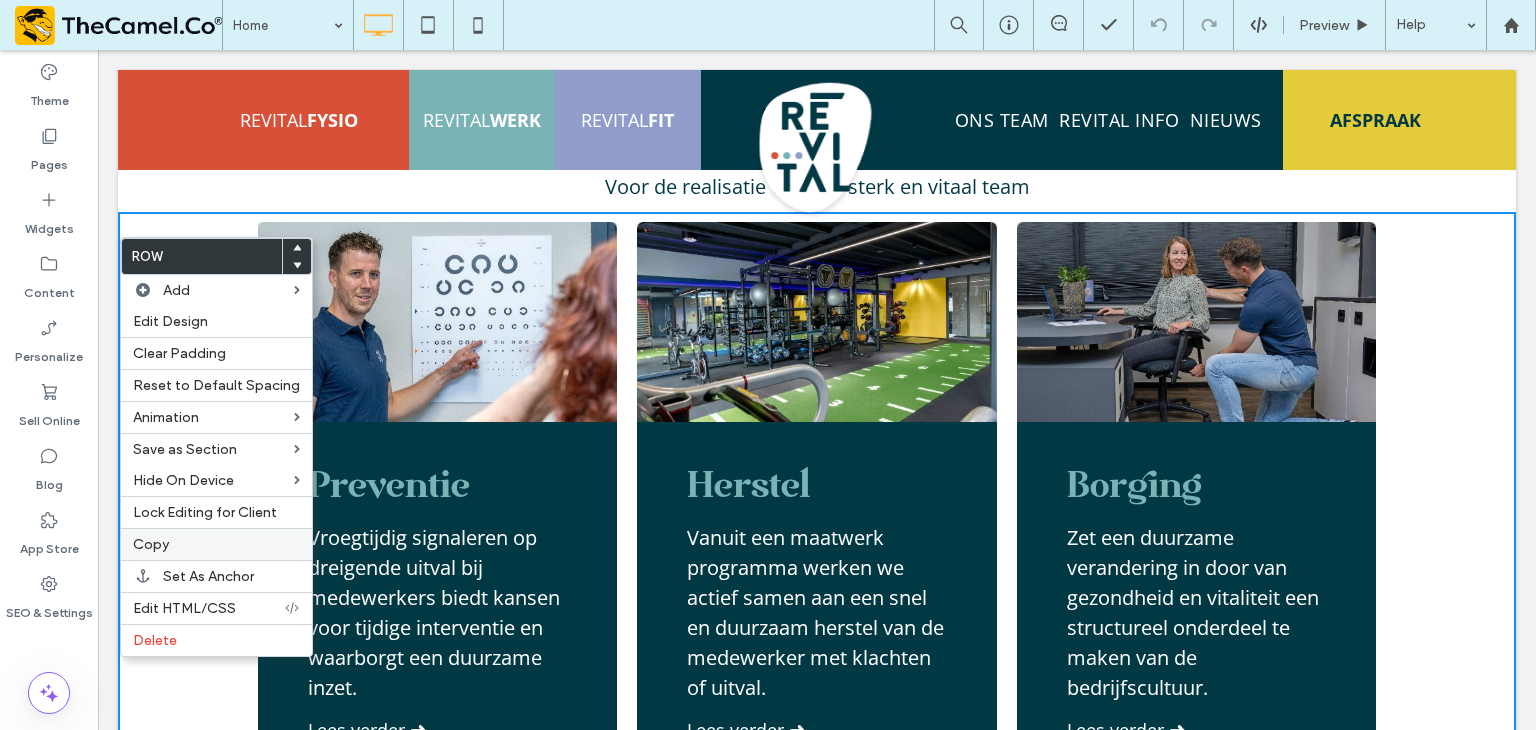 click on "Copy" at bounding box center [216, 544] 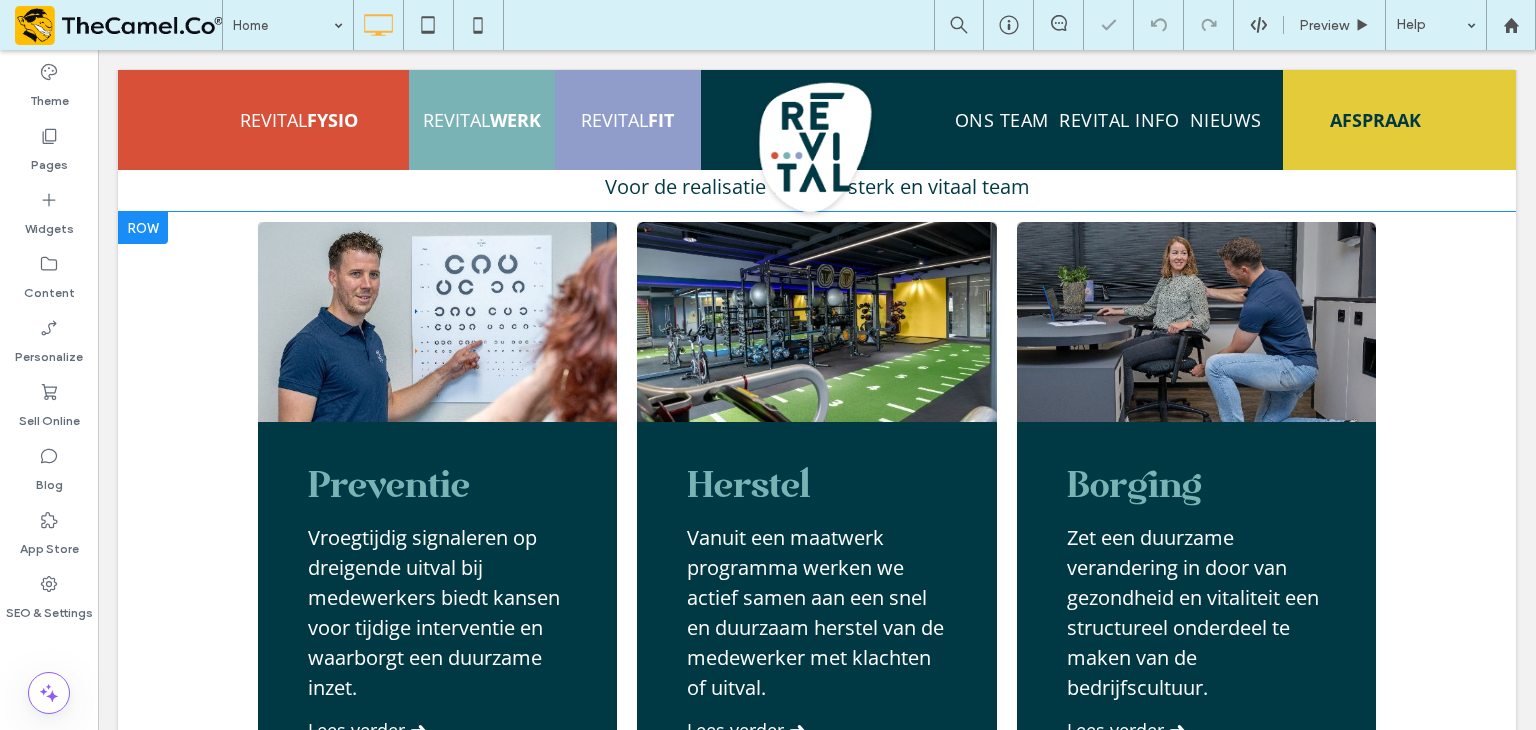 scroll, scrollTop: 3800, scrollLeft: 0, axis: vertical 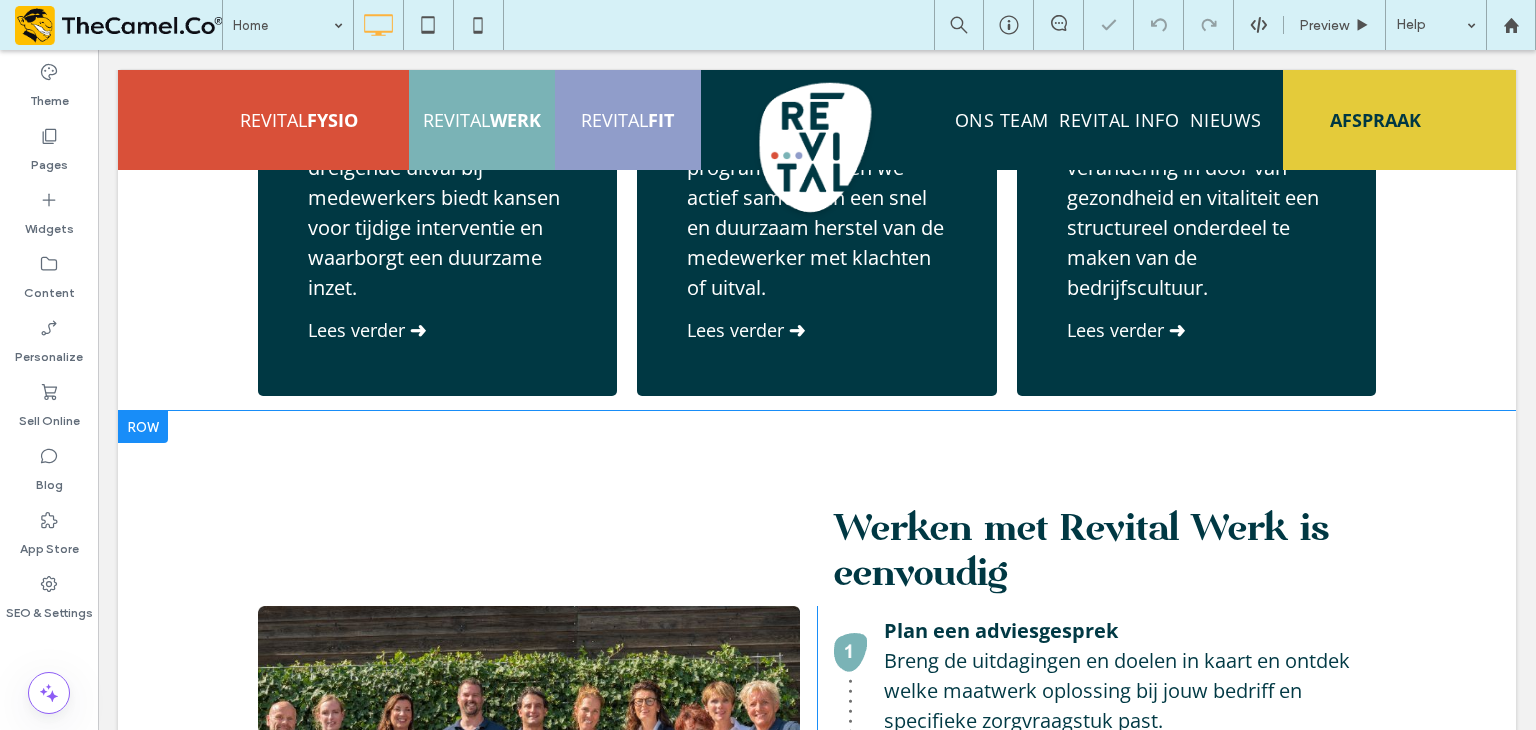 click at bounding box center (143, 427) 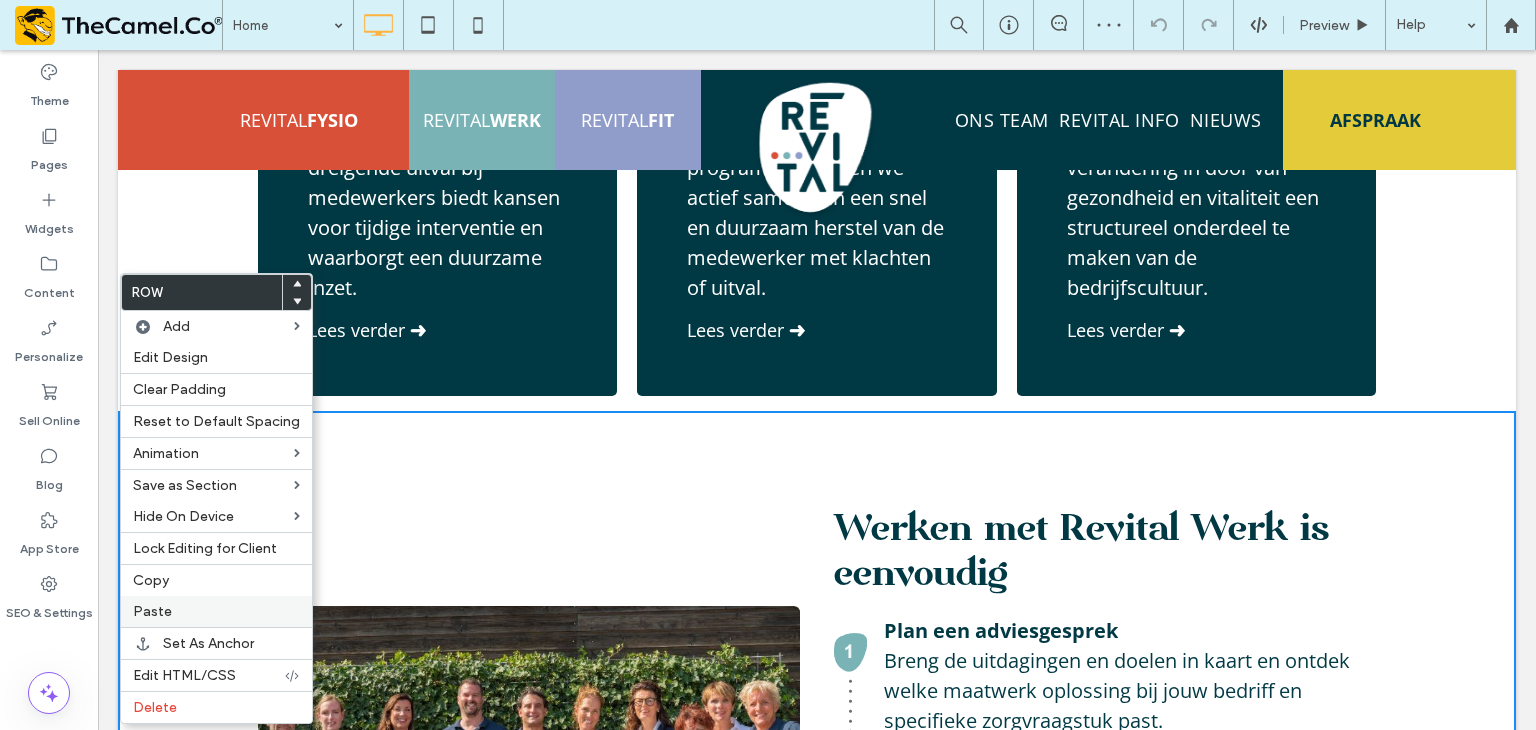 click on "Paste" at bounding box center (216, 611) 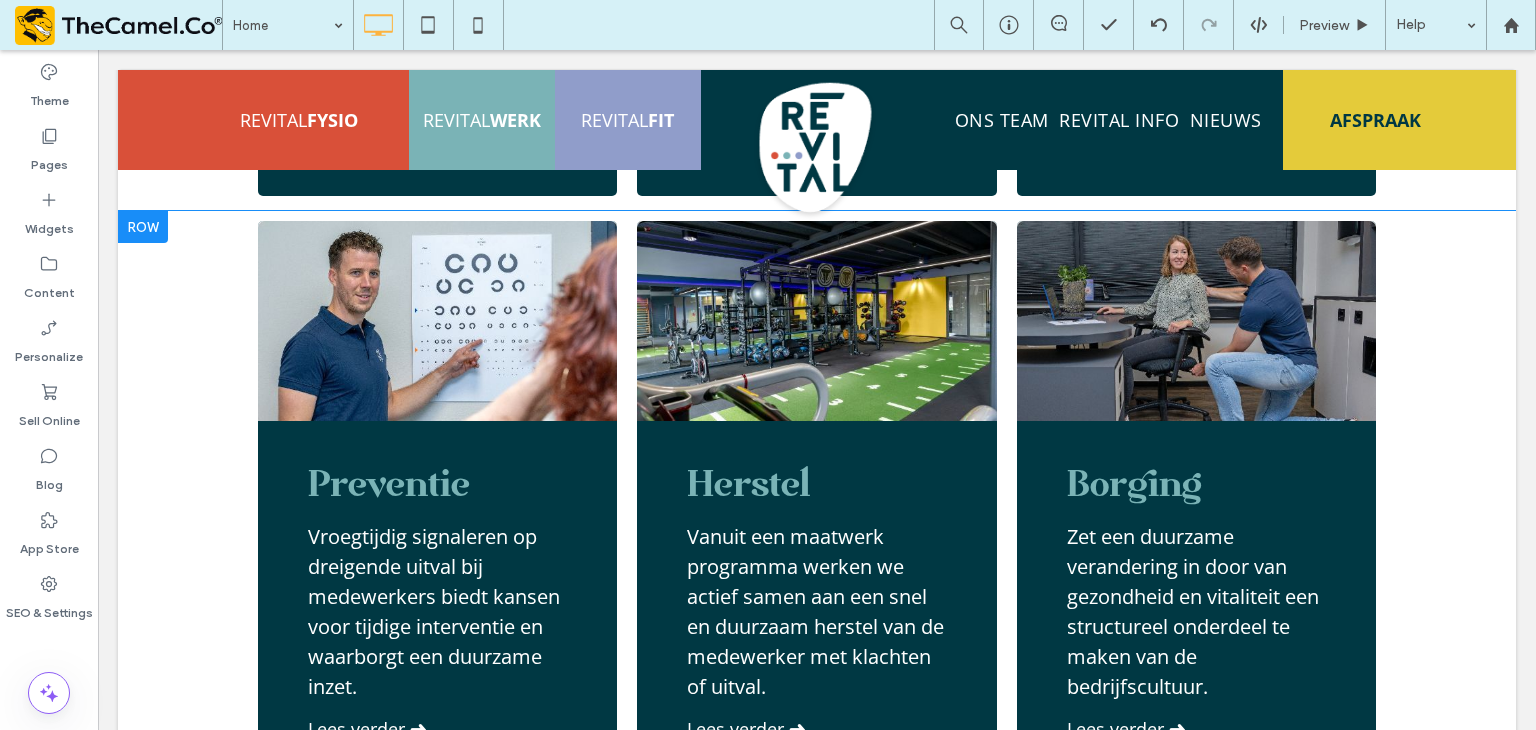 scroll, scrollTop: 4200, scrollLeft: 0, axis: vertical 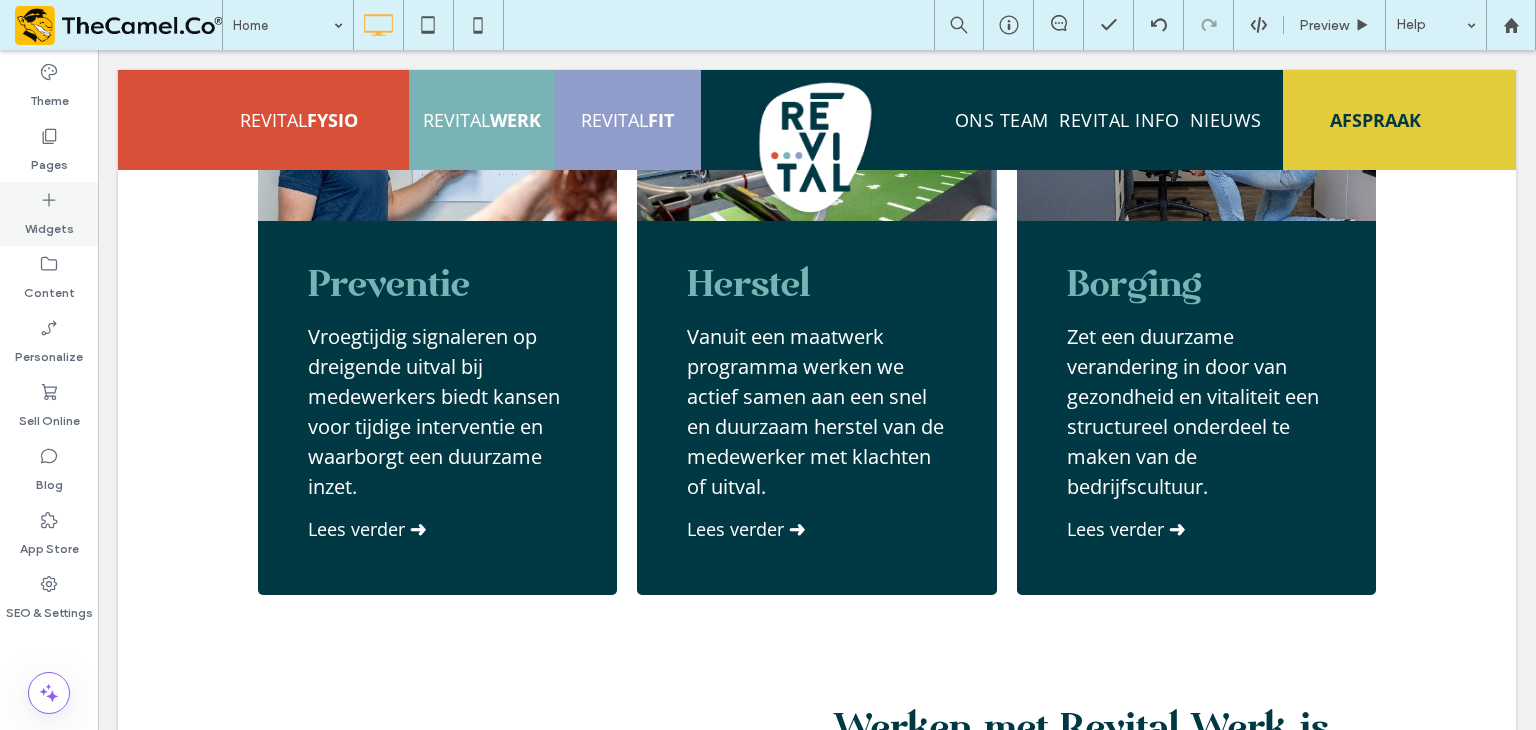 click on "Widgets" at bounding box center [49, 224] 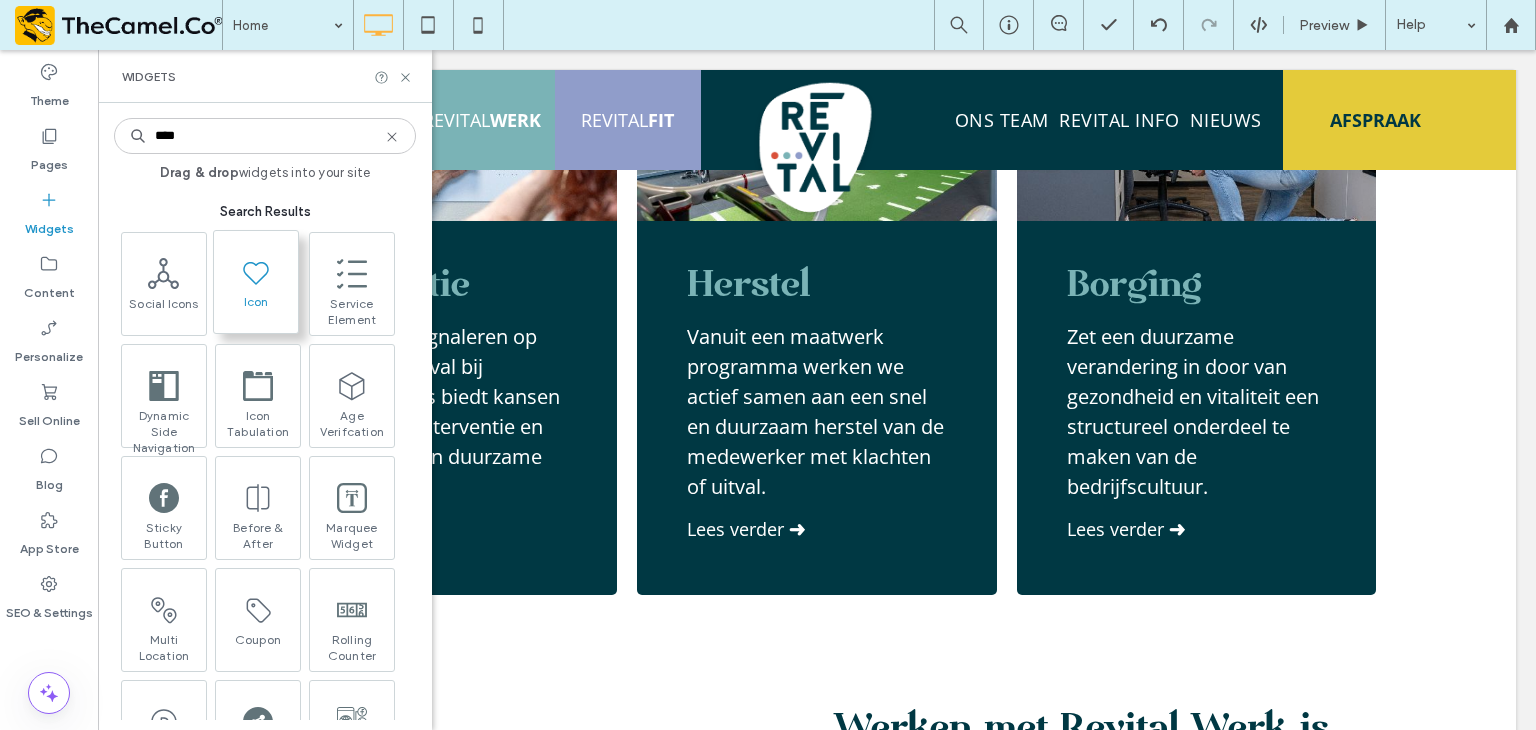 type on "****" 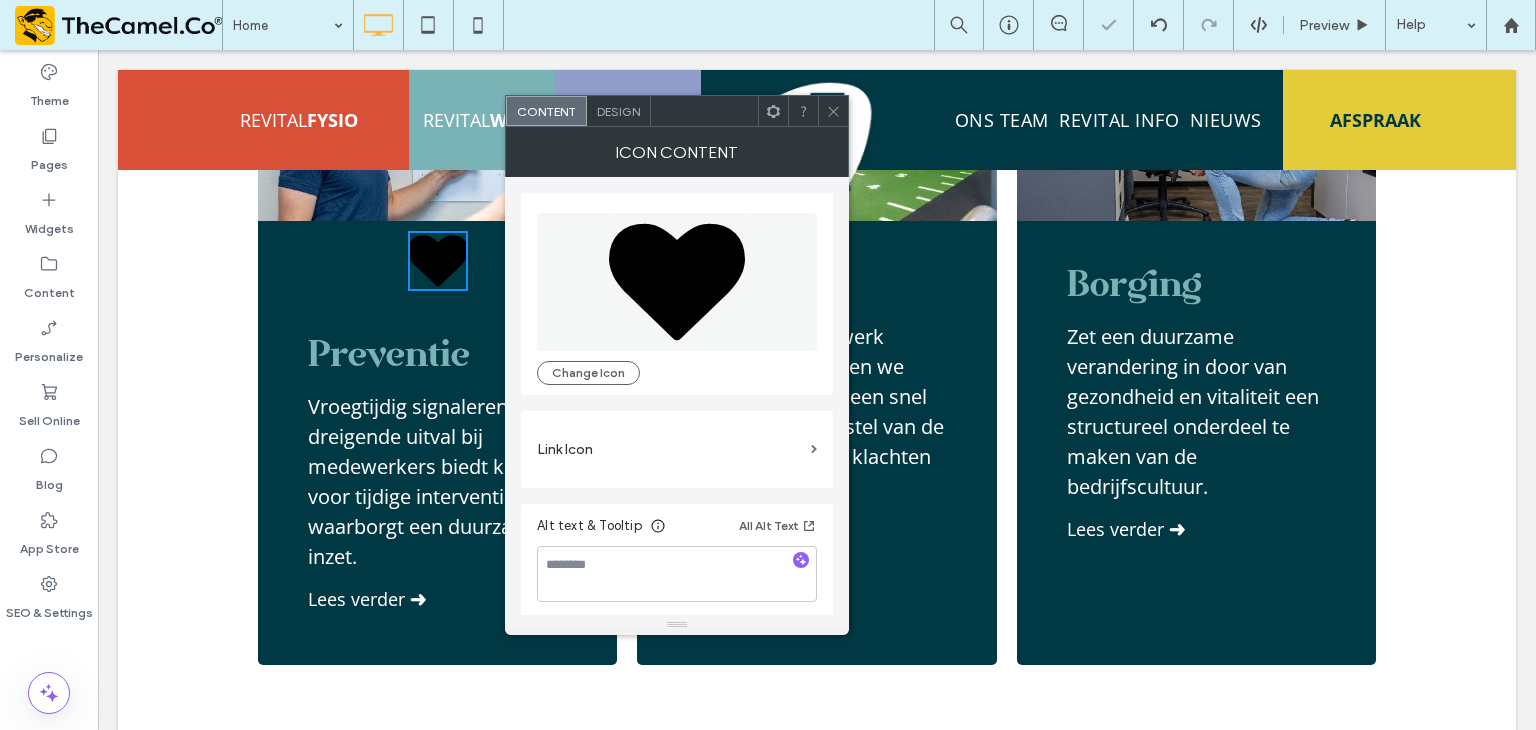 click at bounding box center (833, 111) 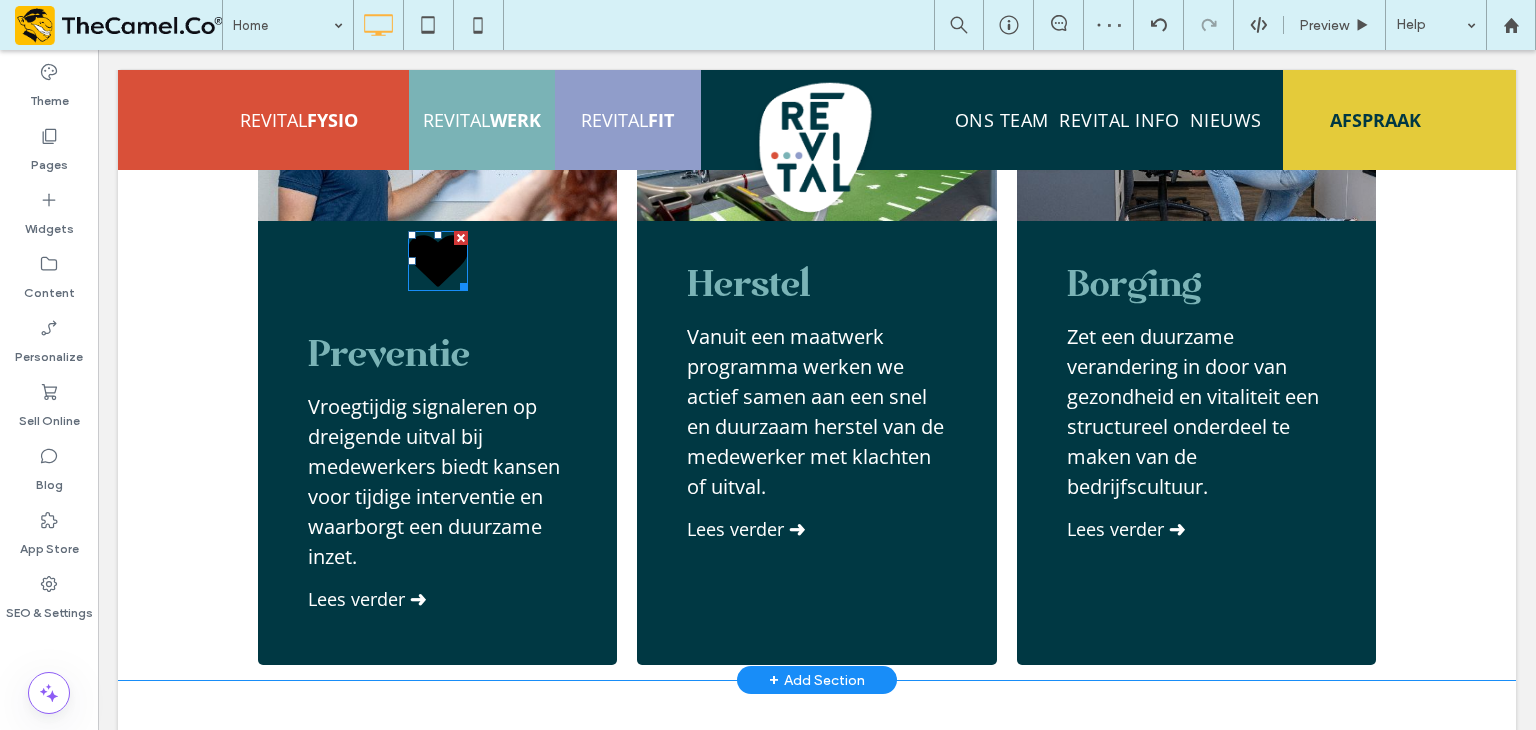 scroll, scrollTop: 4000, scrollLeft: 0, axis: vertical 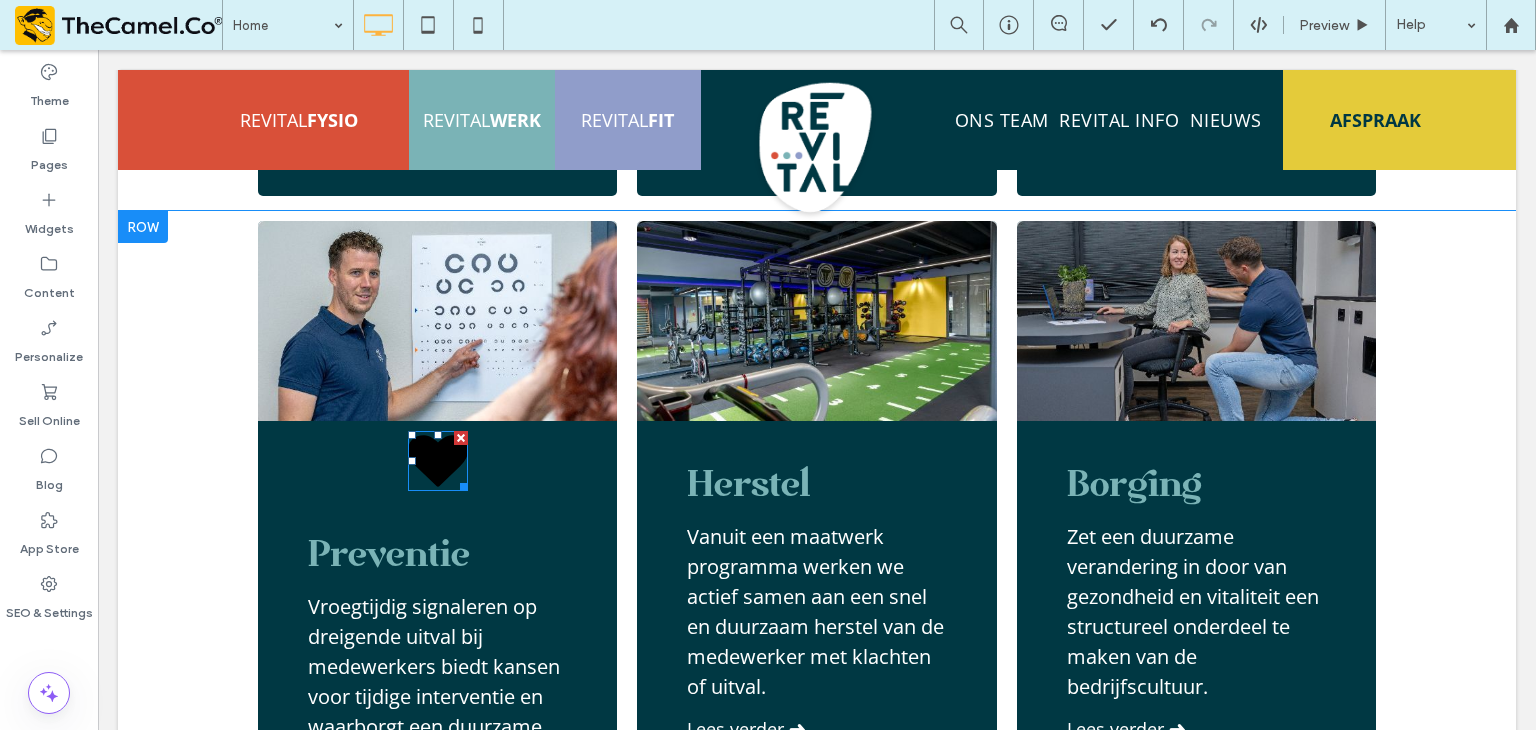 click 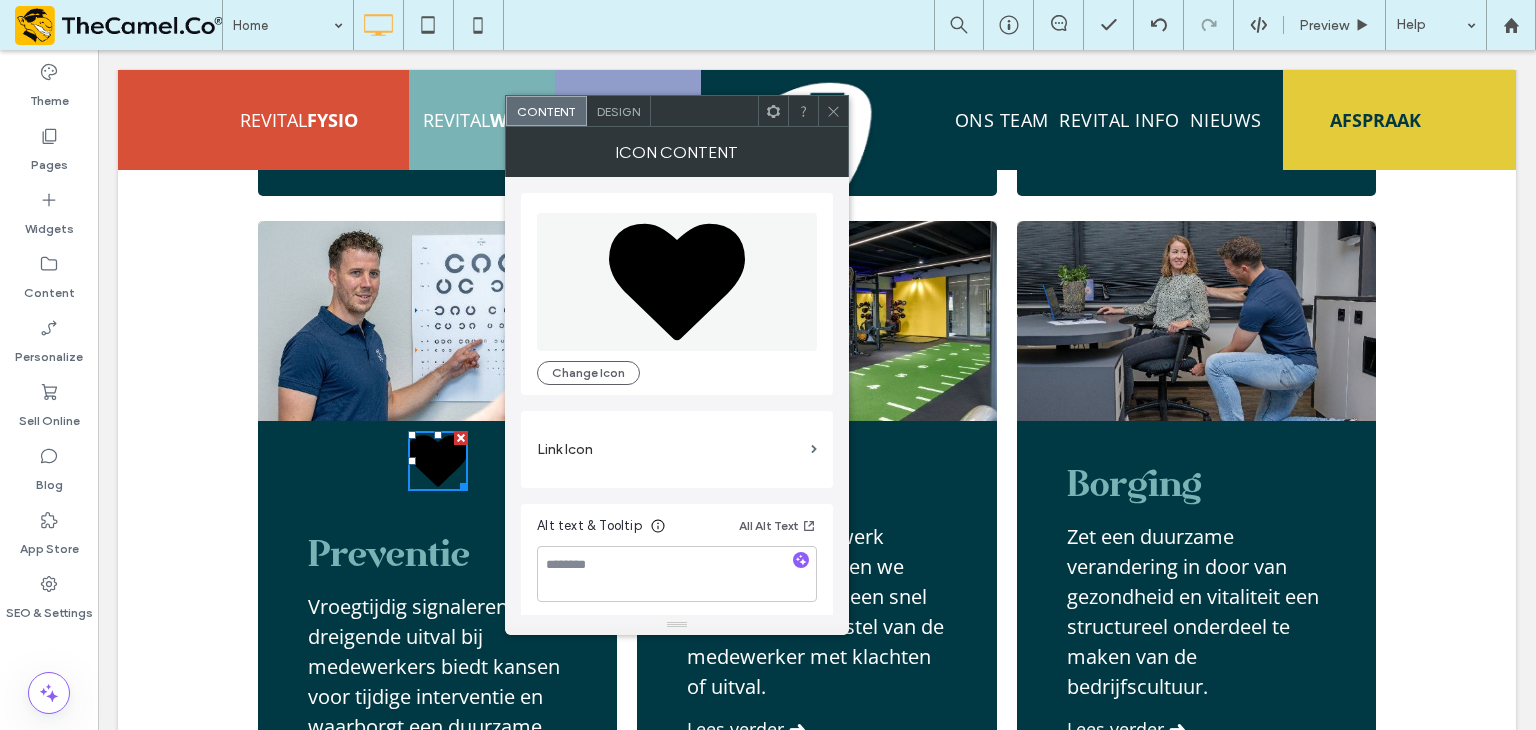 click on "Change Icon" at bounding box center (677, 294) 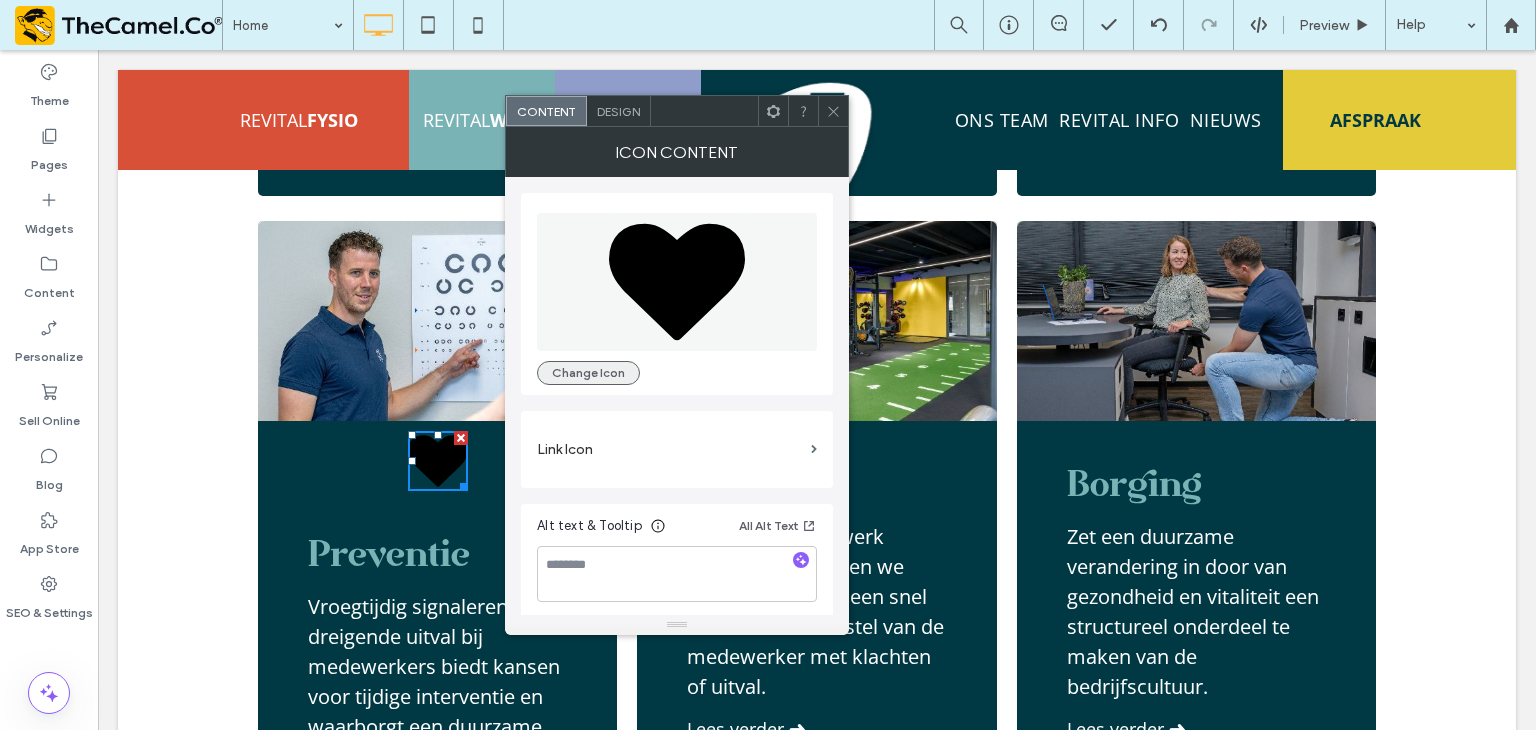 click on "Change Icon" at bounding box center [588, 373] 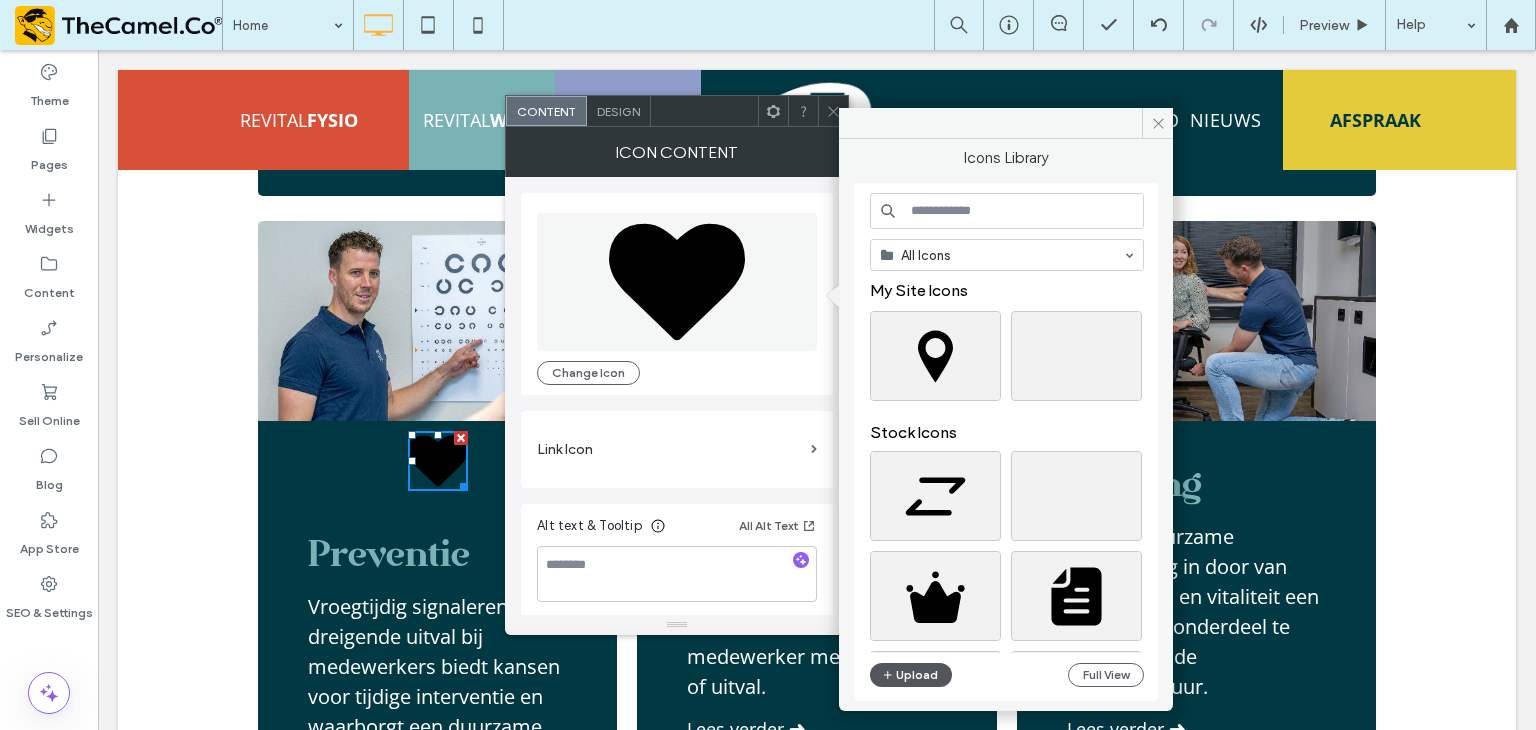 click 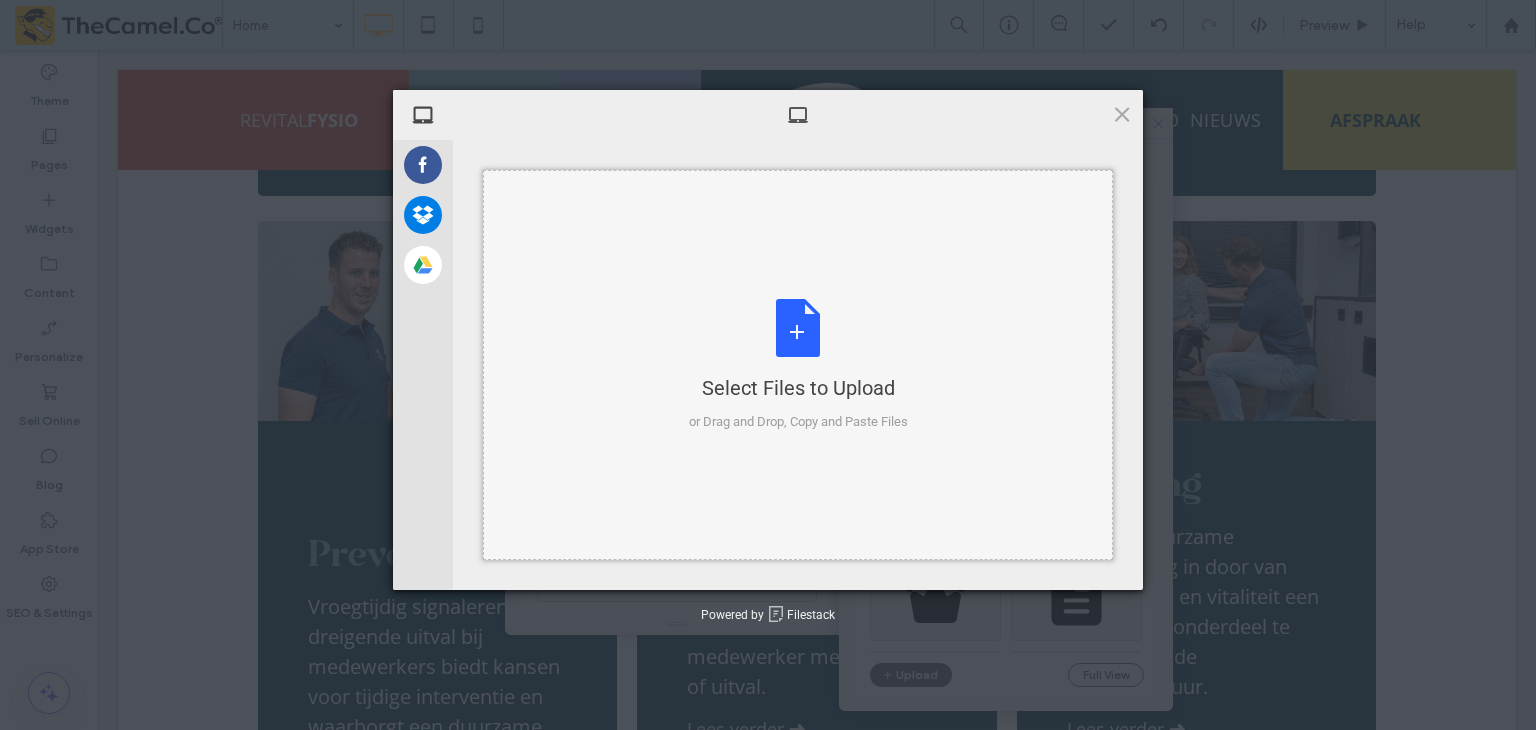 click on "Select Files to Upload
or Drag and Drop, Copy and Paste Files" at bounding box center [798, 365] 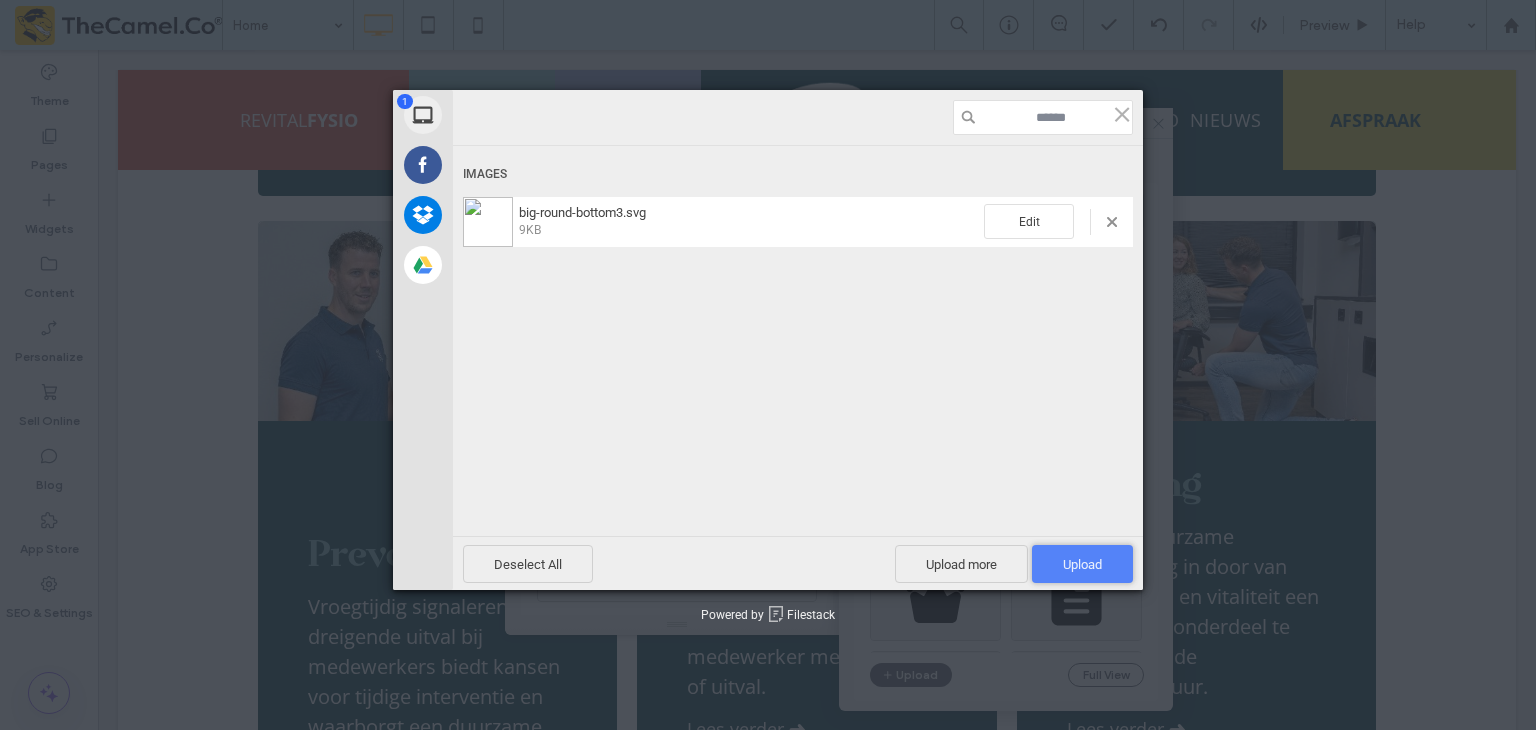 click on "Upload
1" at bounding box center [1082, 564] 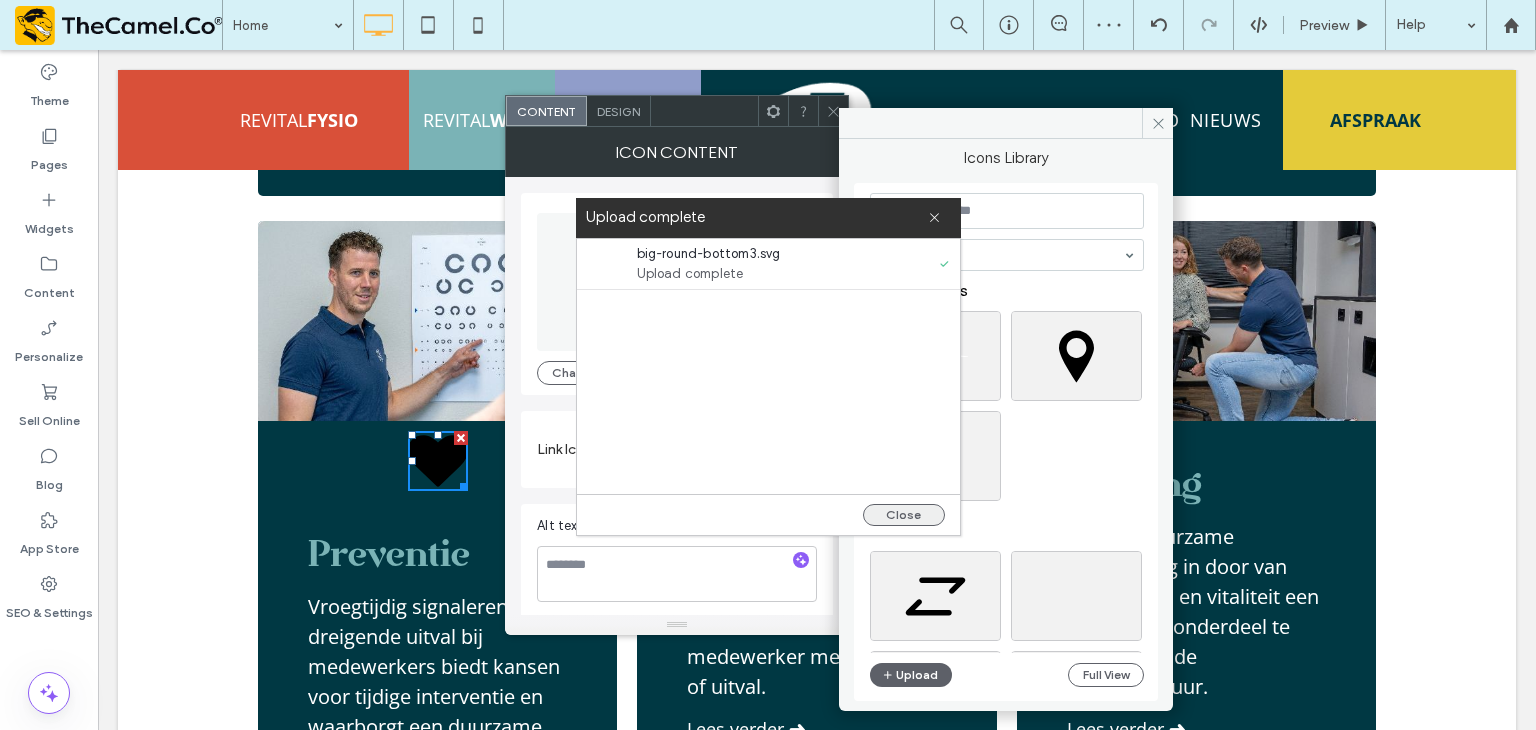 click on "Close" at bounding box center [904, 515] 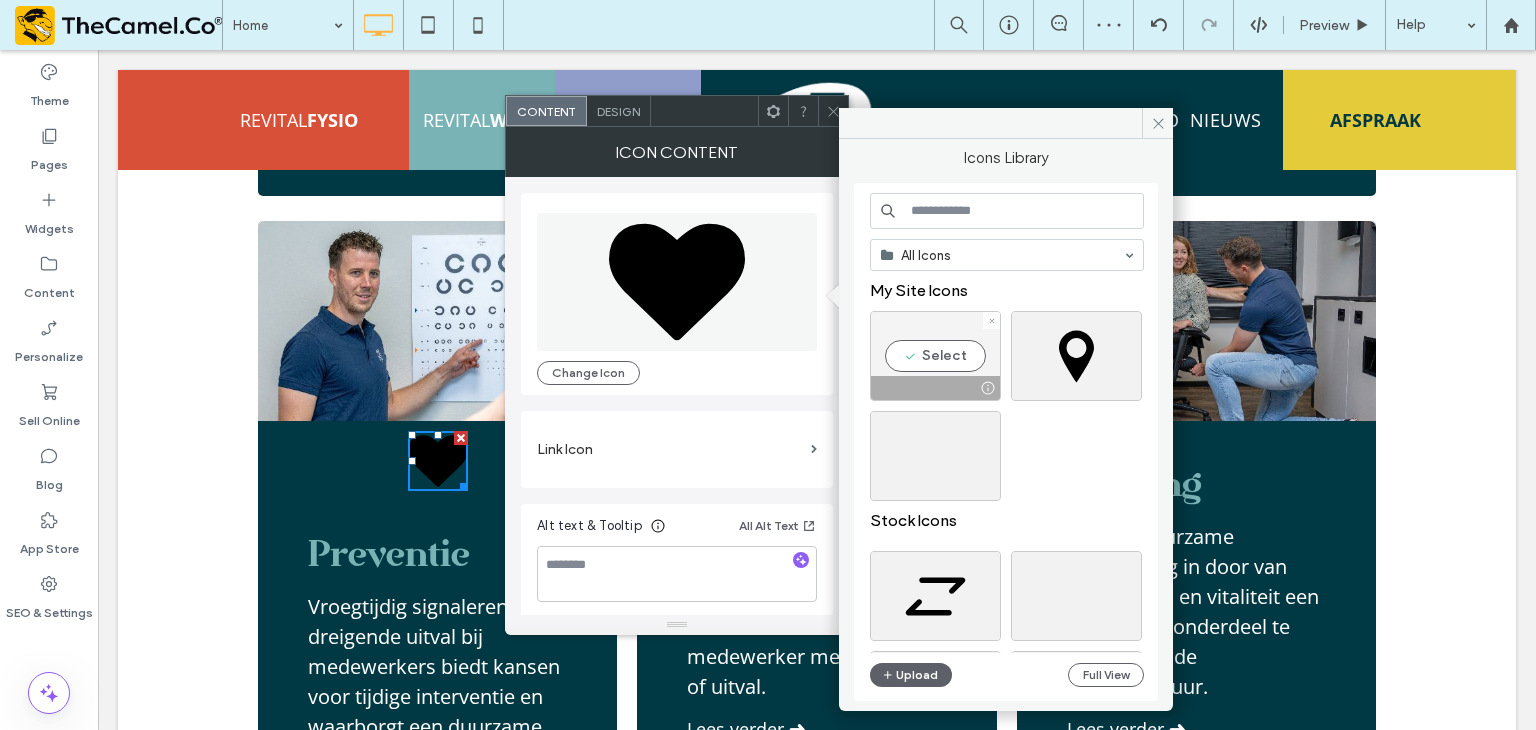 click on "Select" at bounding box center [935, 356] 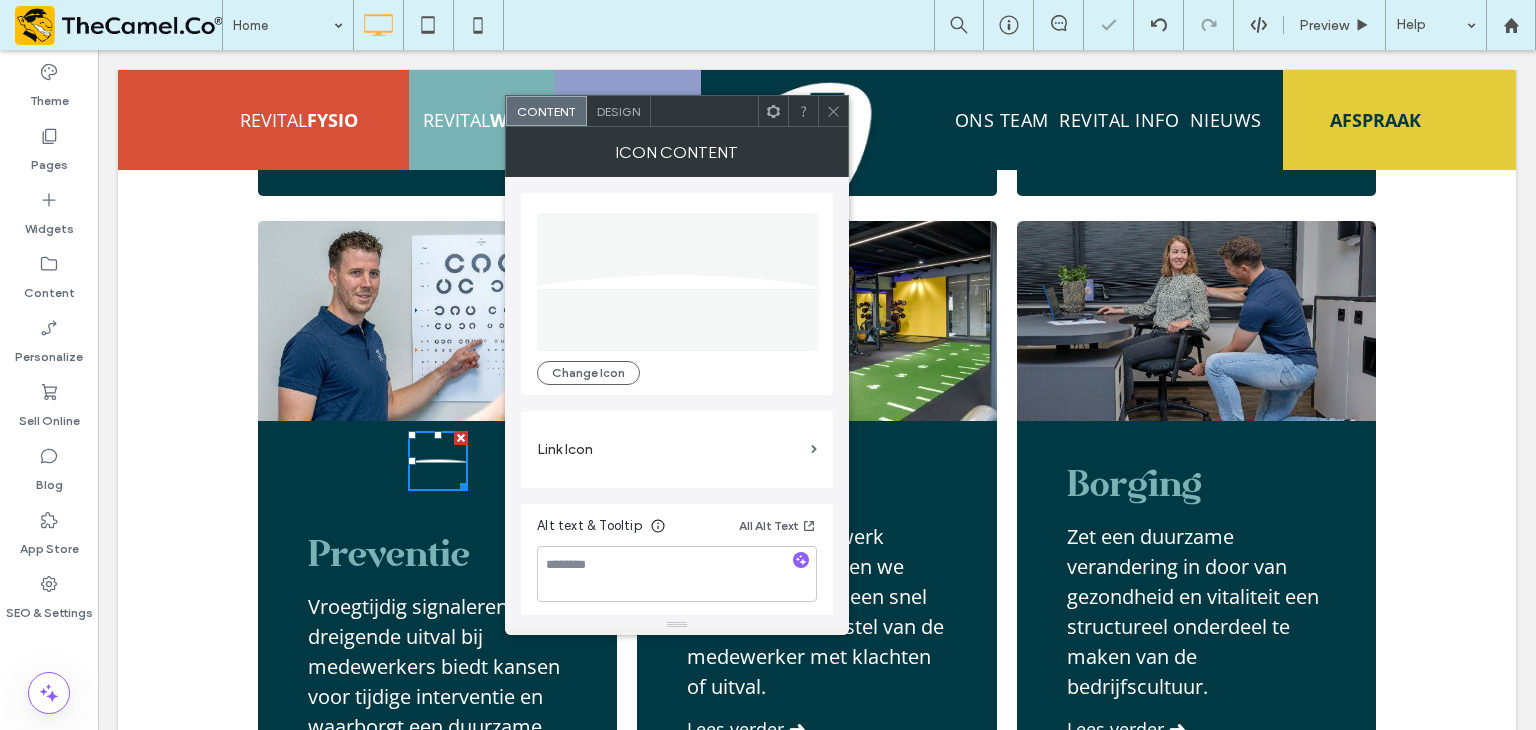 click on "Design" at bounding box center [619, 111] 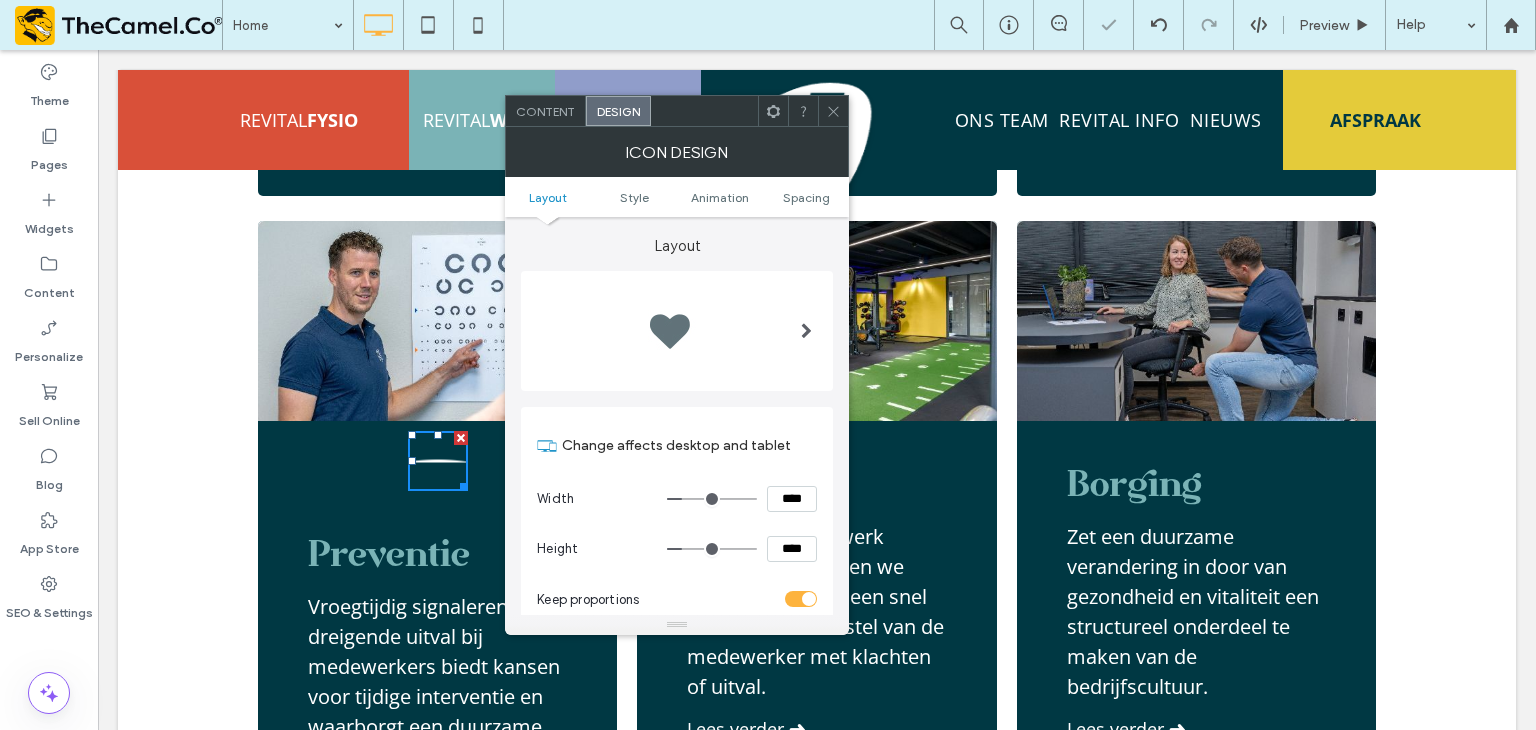 scroll, scrollTop: 200, scrollLeft: 0, axis: vertical 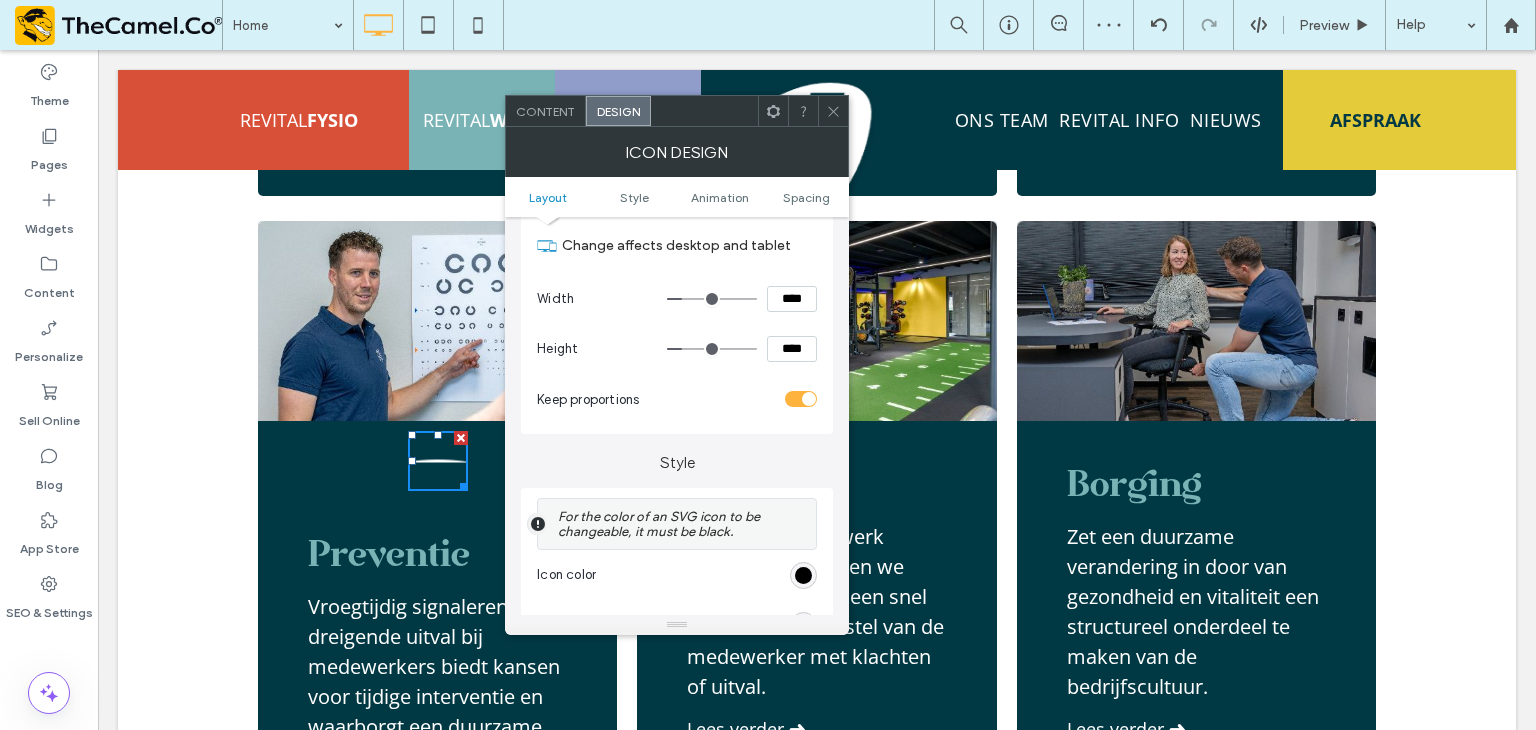 click 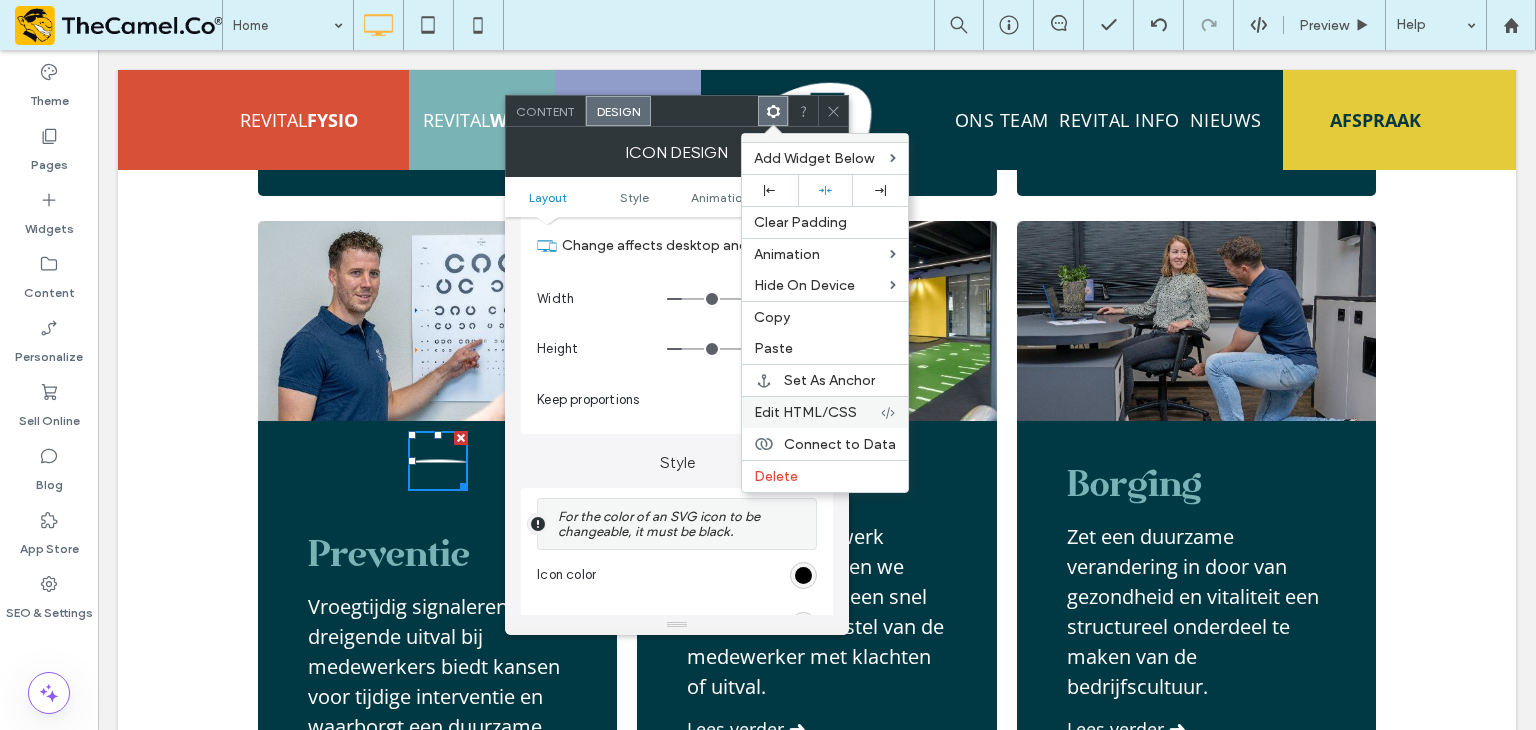 click on "Edit HTML/CSS" at bounding box center (825, 412) 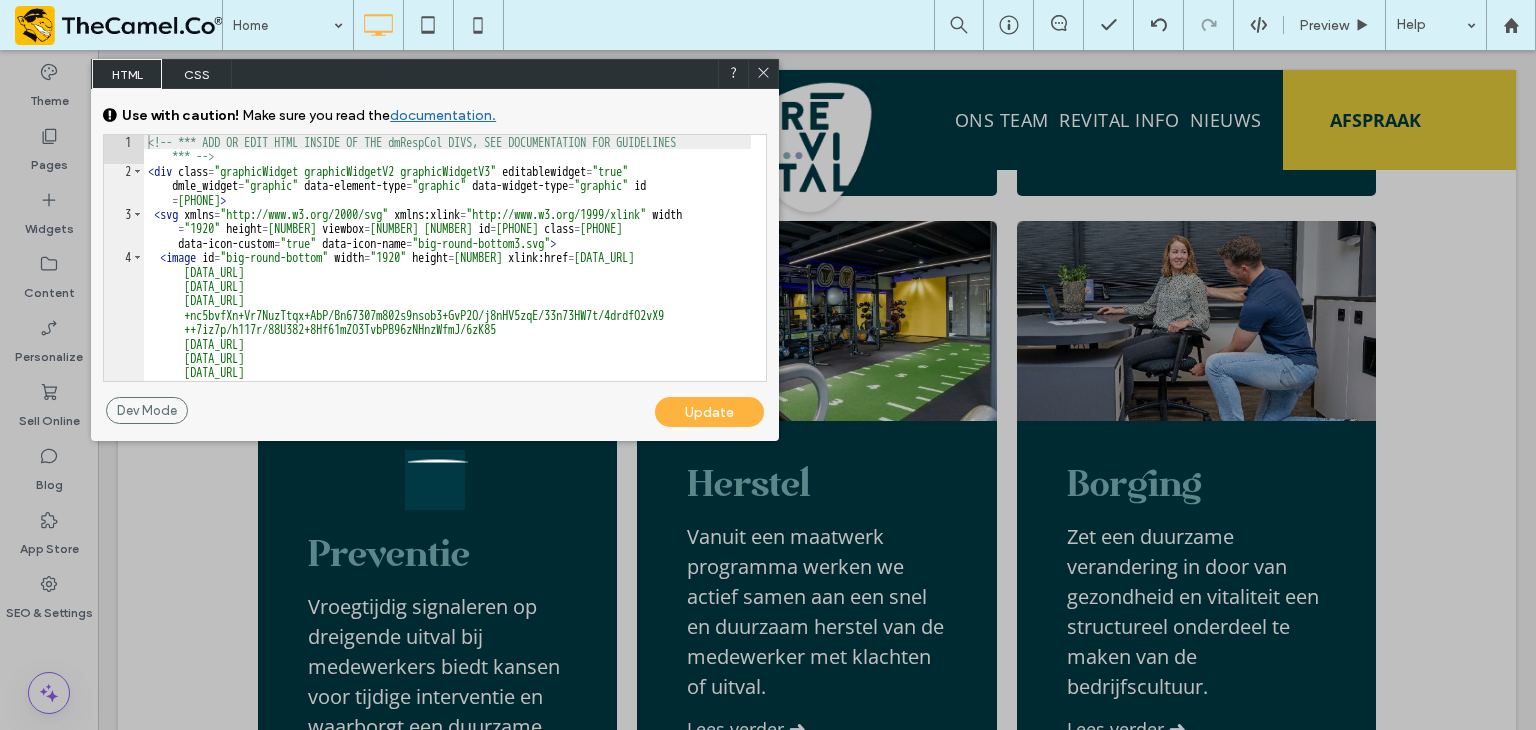 click on "CSS" at bounding box center [197, 74] 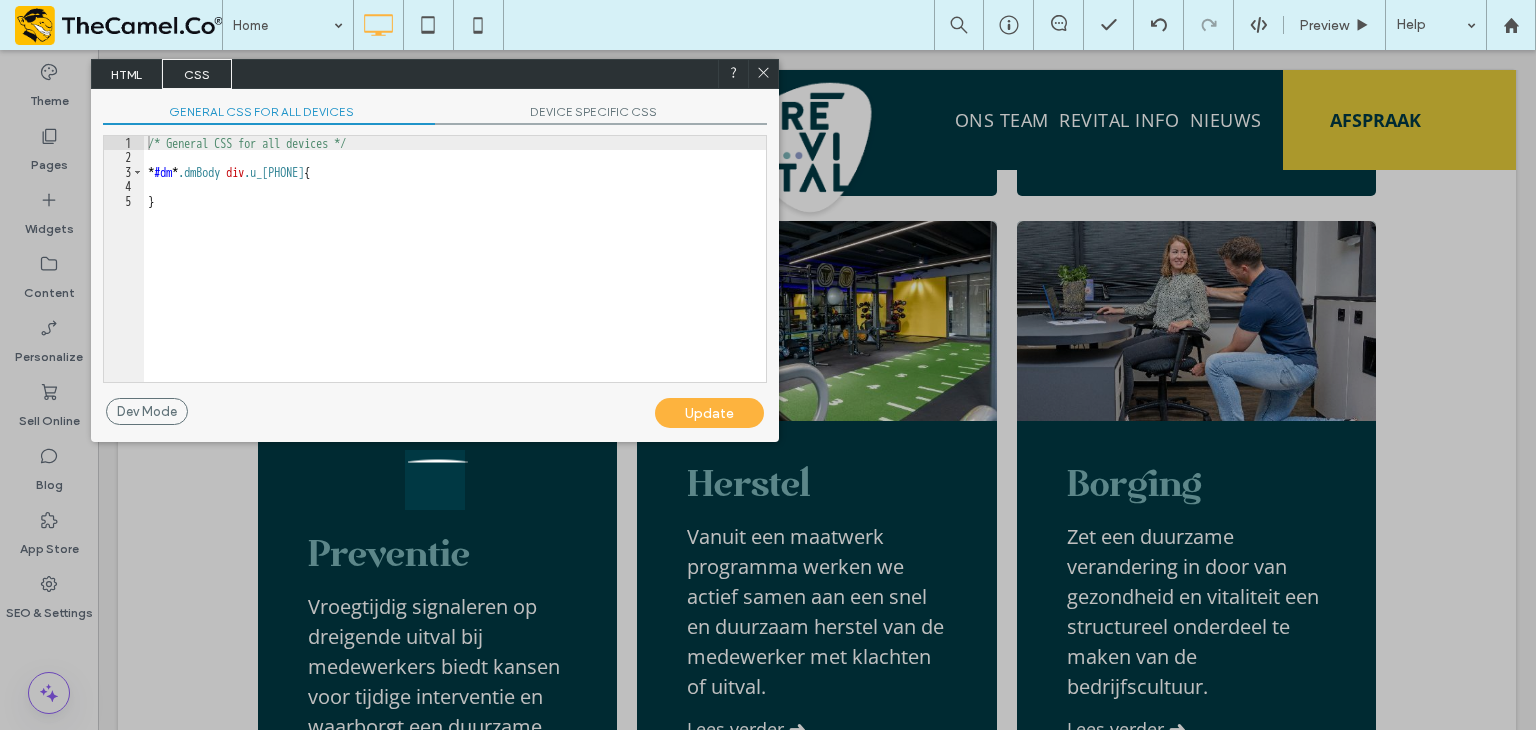click on "DEVICE SPECIFIC CSS" at bounding box center (601, 114) 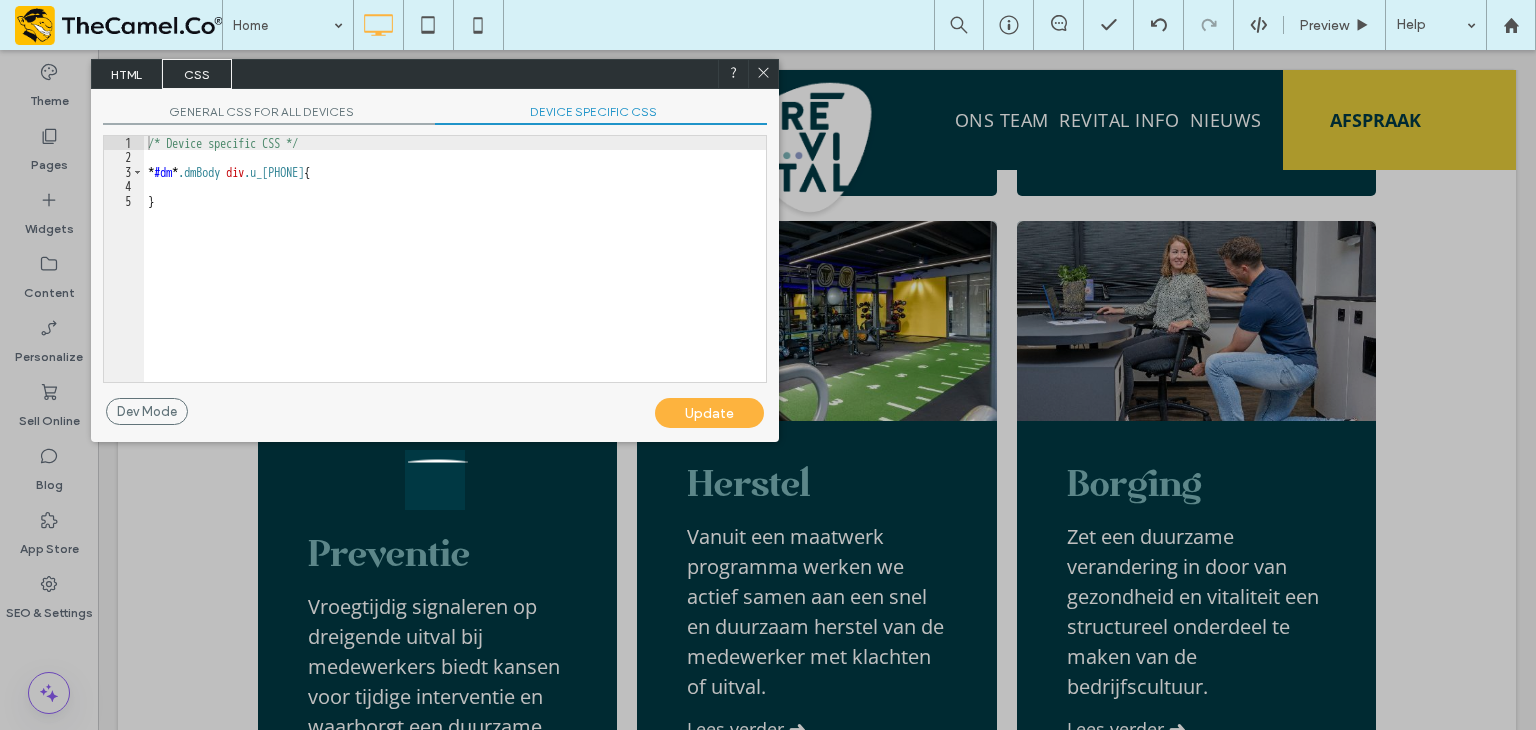 drag, startPoint x: 416, startPoint y: 212, endPoint x: 396, endPoint y: 191, distance: 29 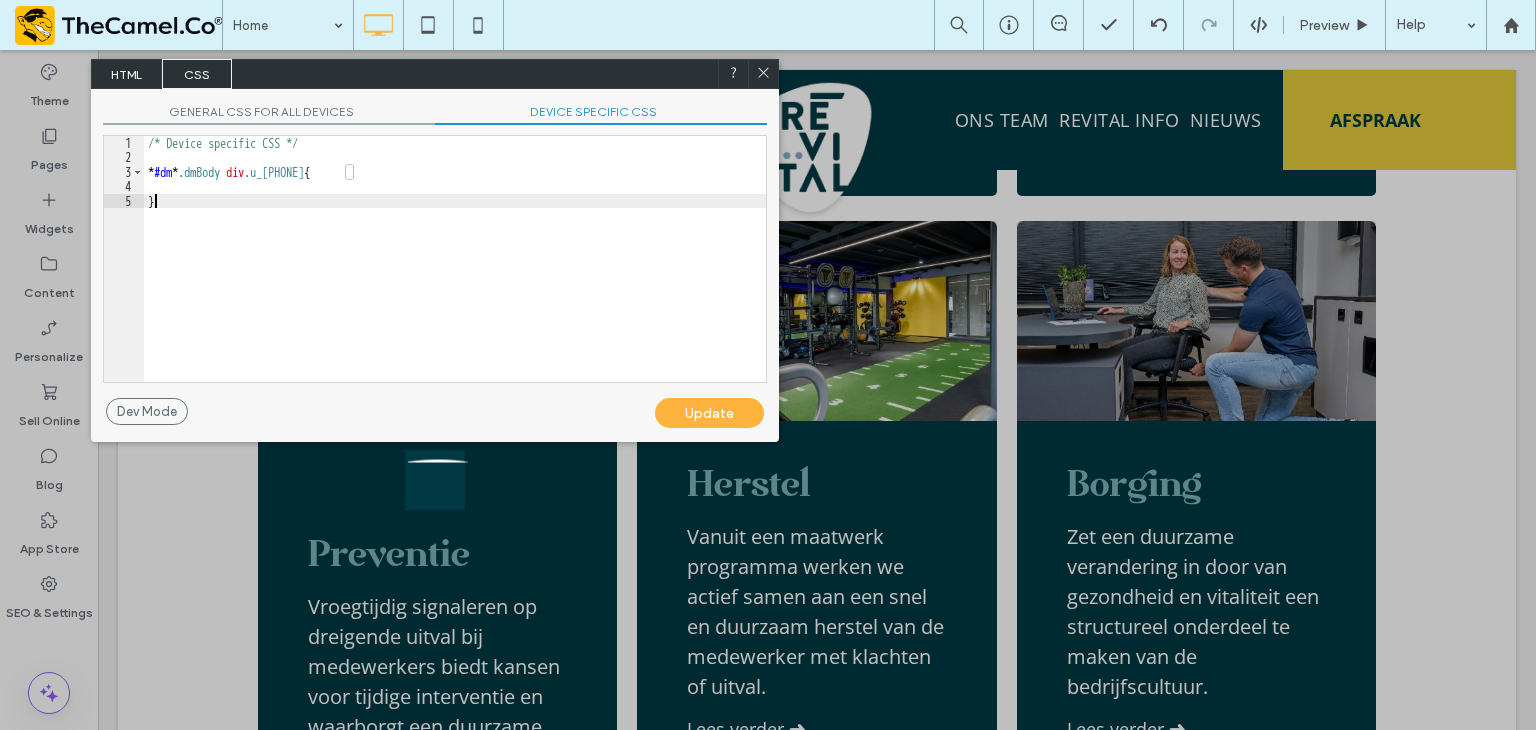 click on "/* Device specific CSS */ * #dm  * .dmBody   div .u_[PHONE] { }" at bounding box center (455, 273) 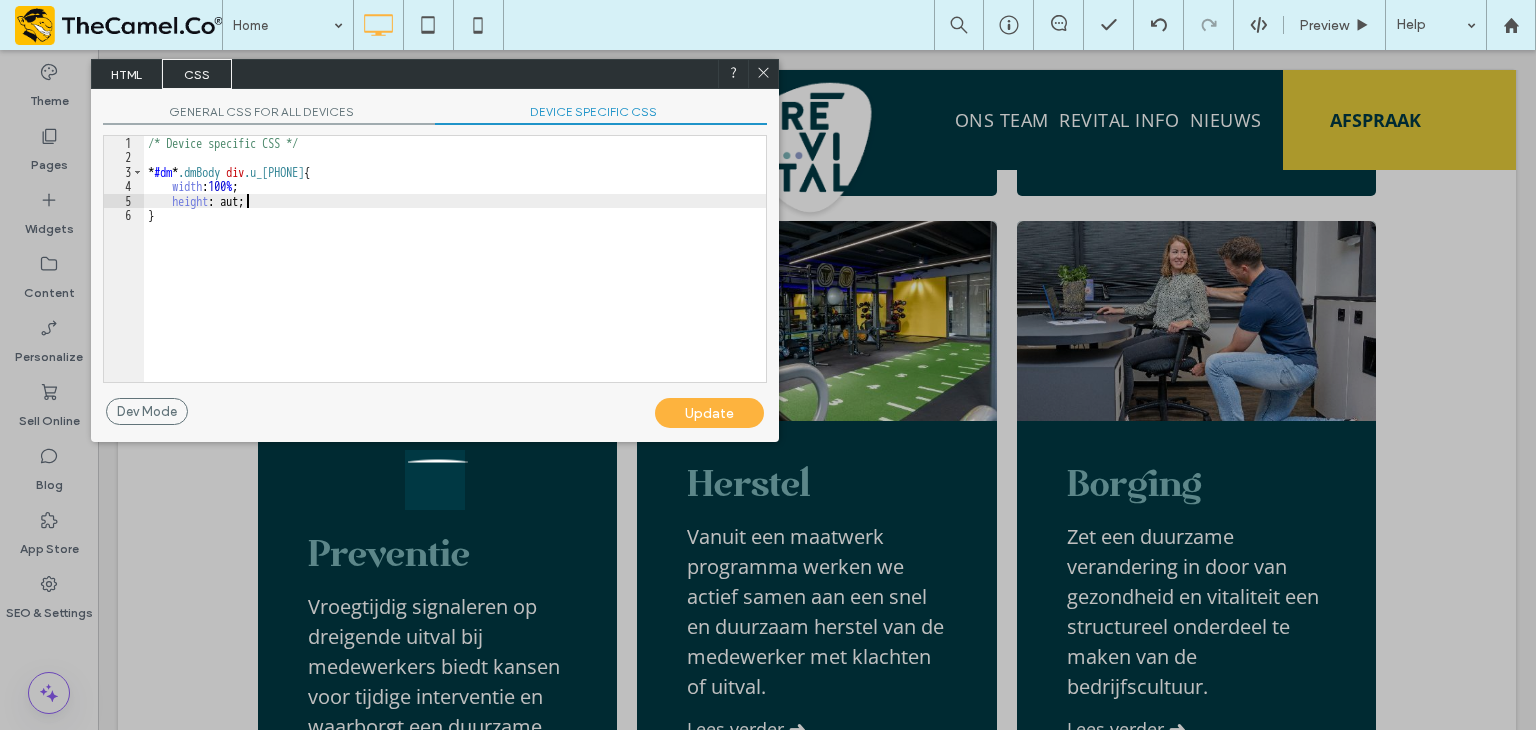 type on "**" 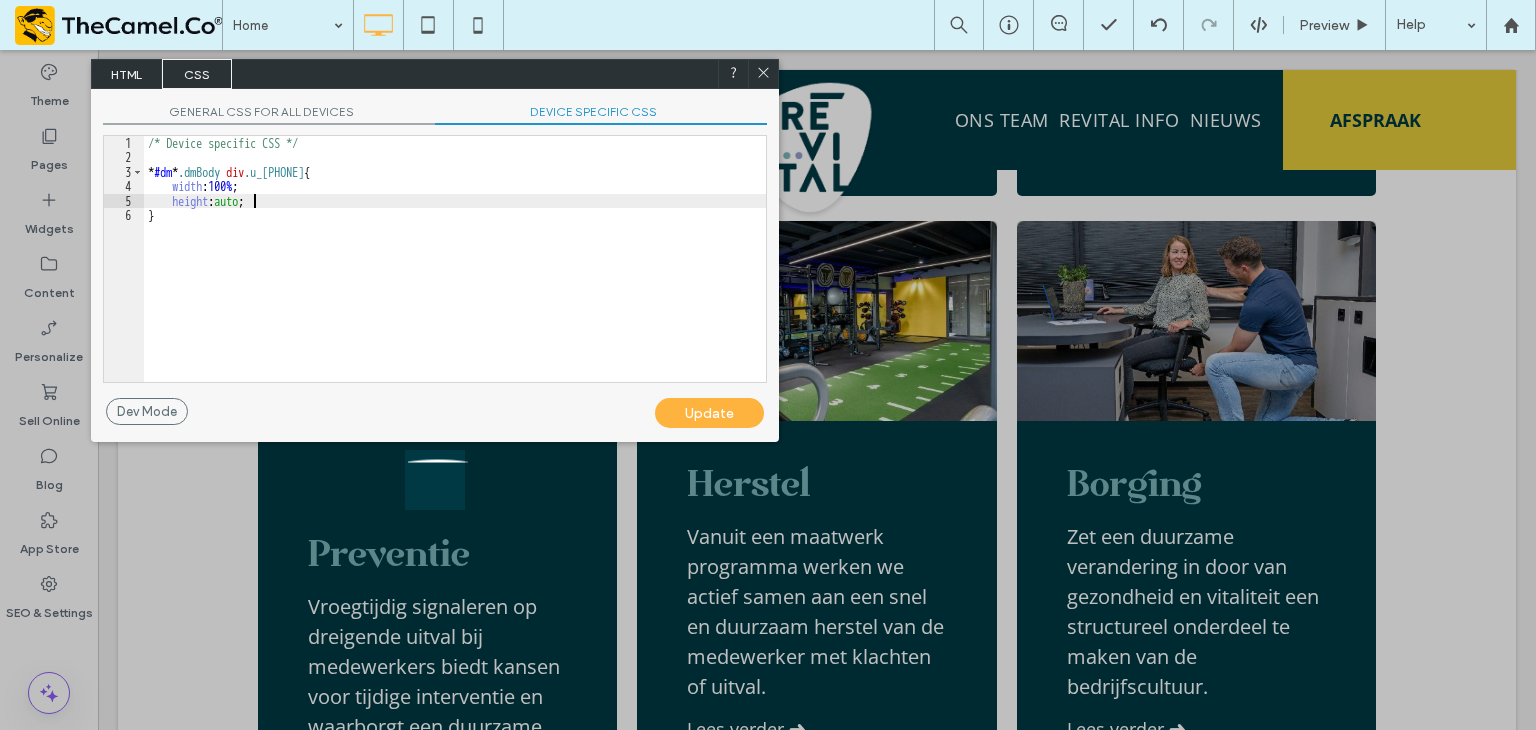 click on "Update" at bounding box center [709, 413] 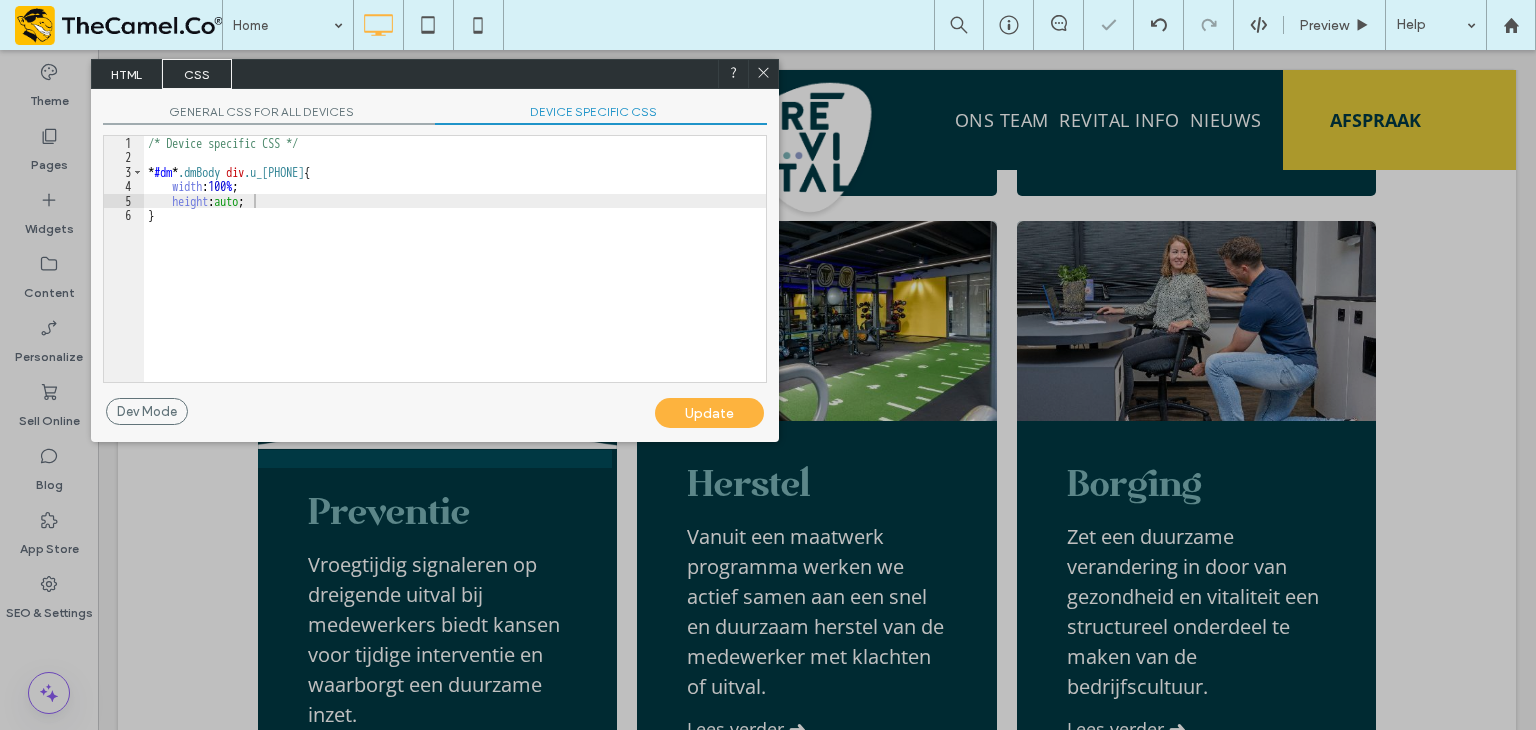 click at bounding box center (763, 74) 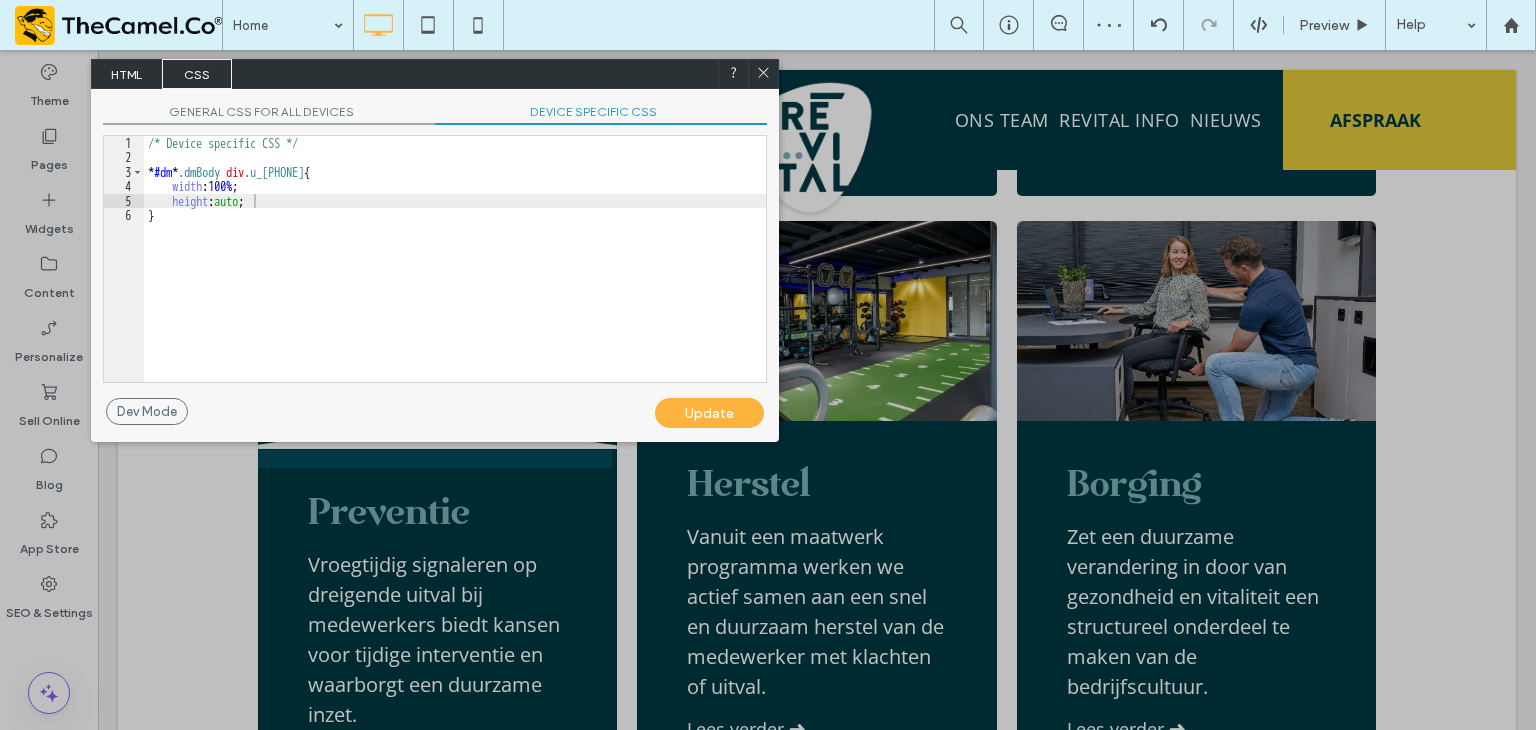 drag, startPoint x: 781, startPoint y: 53, endPoint x: 679, endPoint y: 10, distance: 110.69327 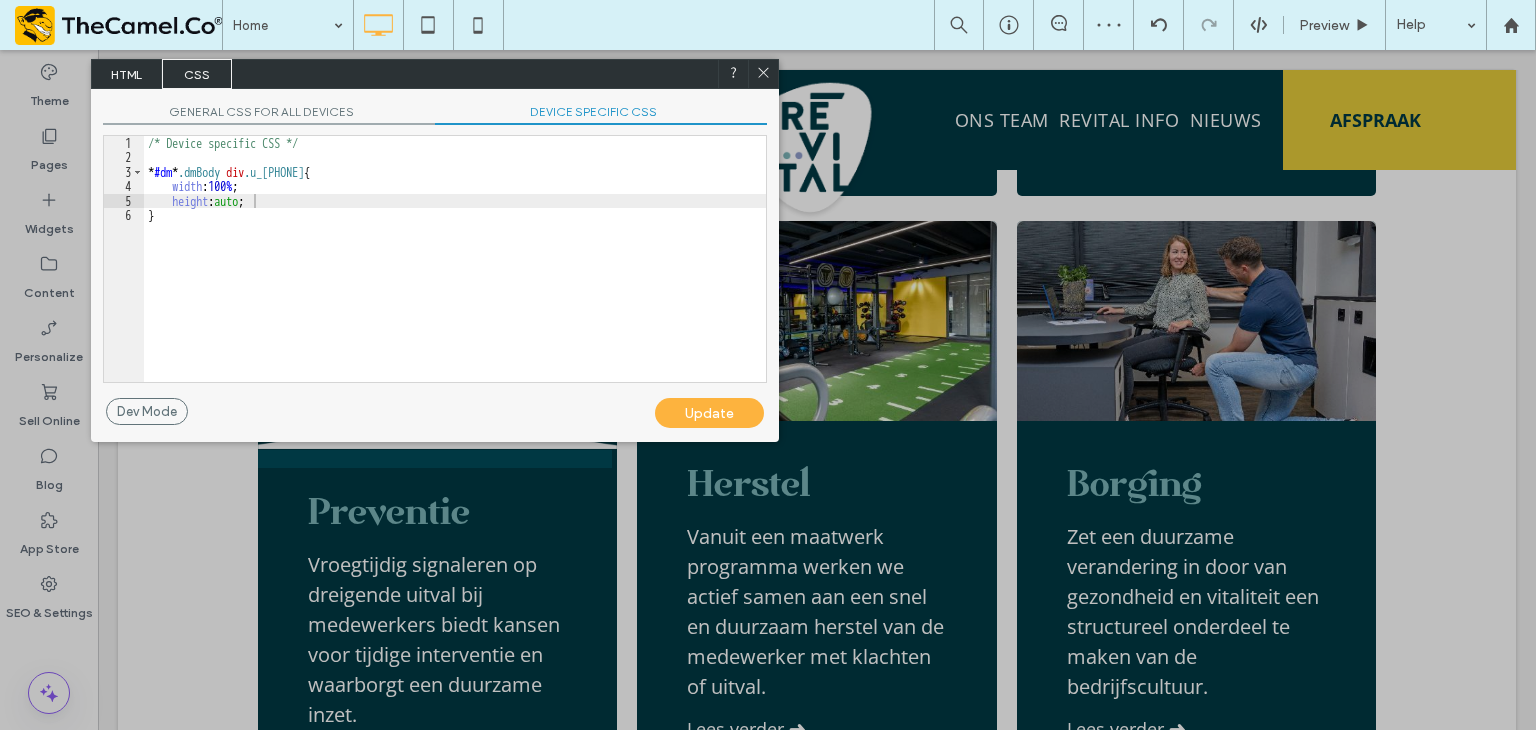 click at bounding box center (1074, 365) 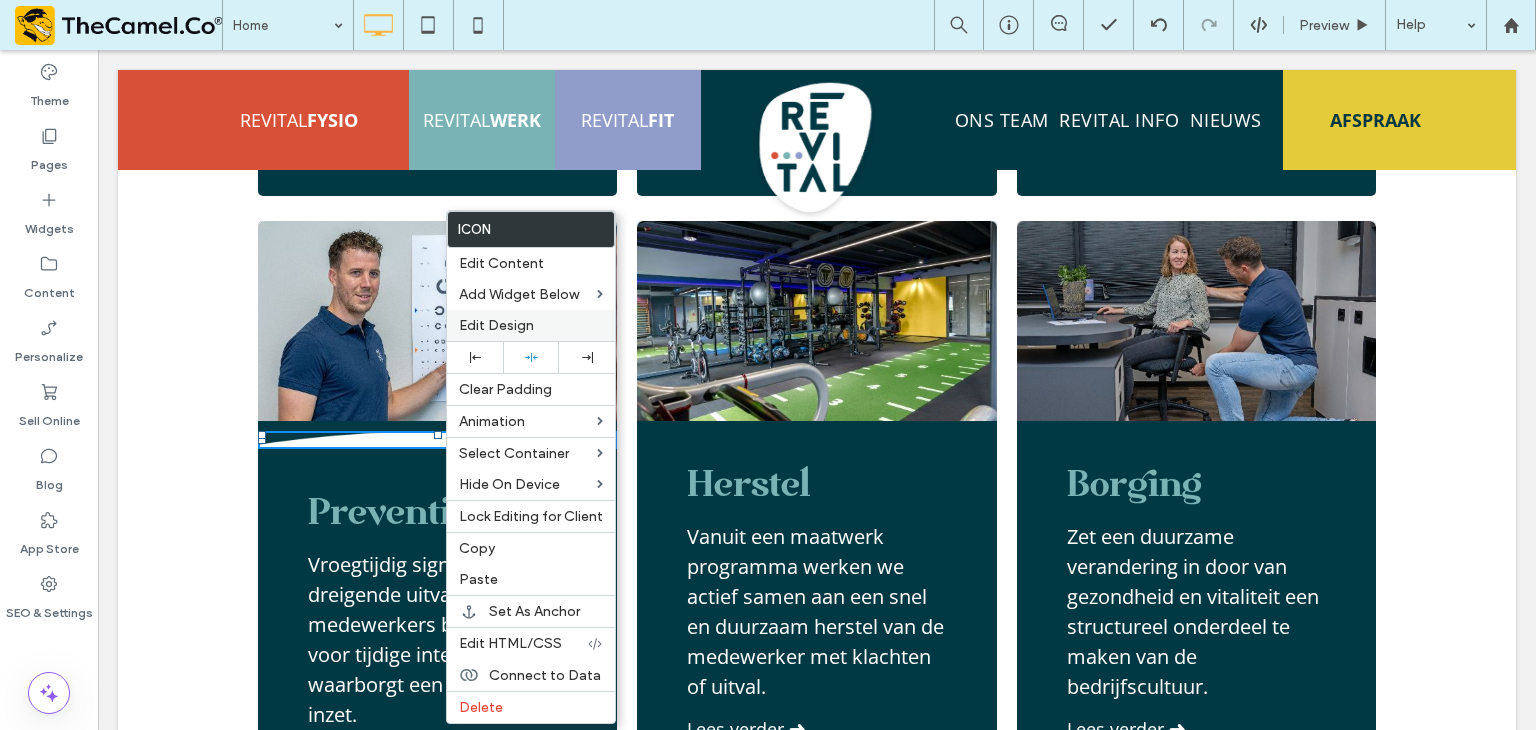 click on "Edit Design" at bounding box center (496, 325) 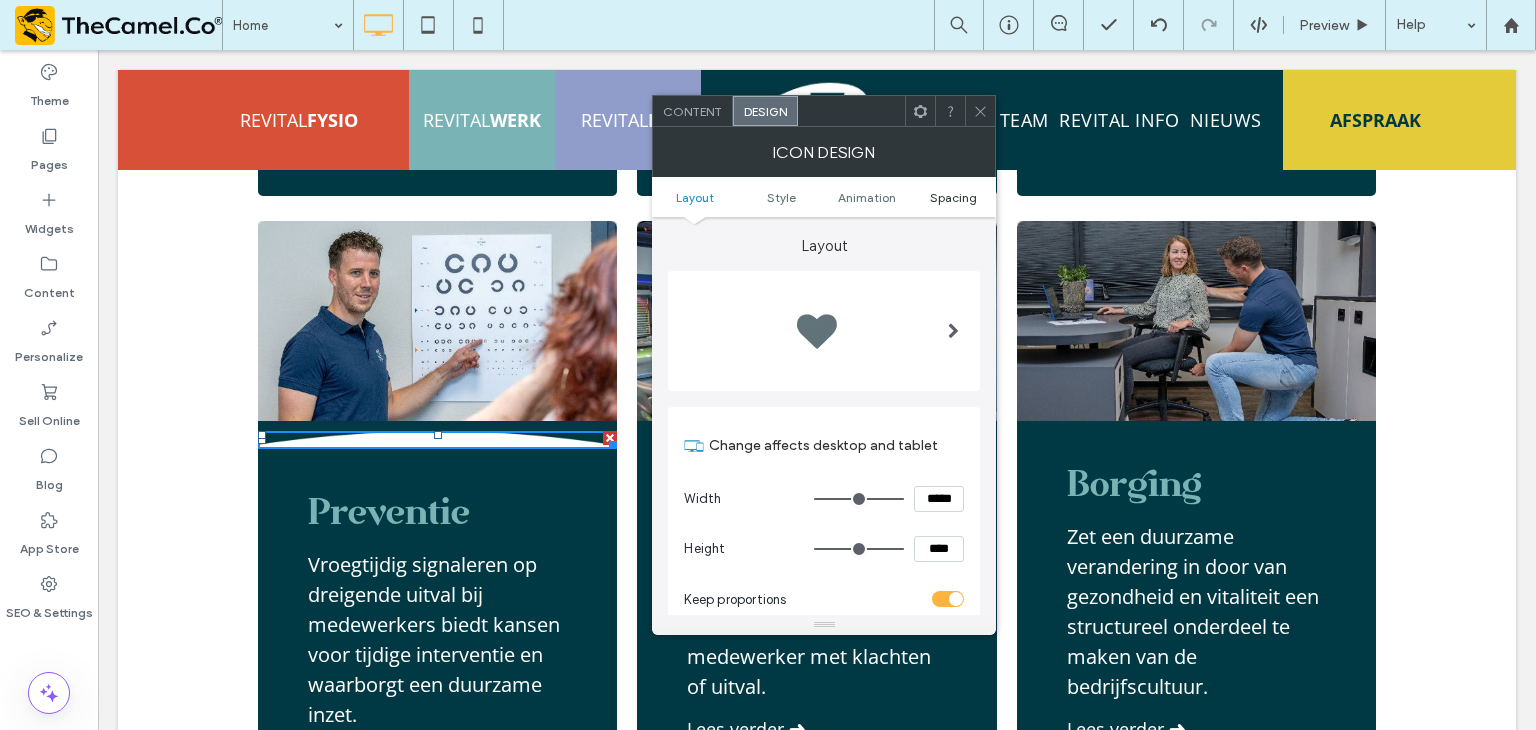 click on "Spacing" at bounding box center [953, 197] 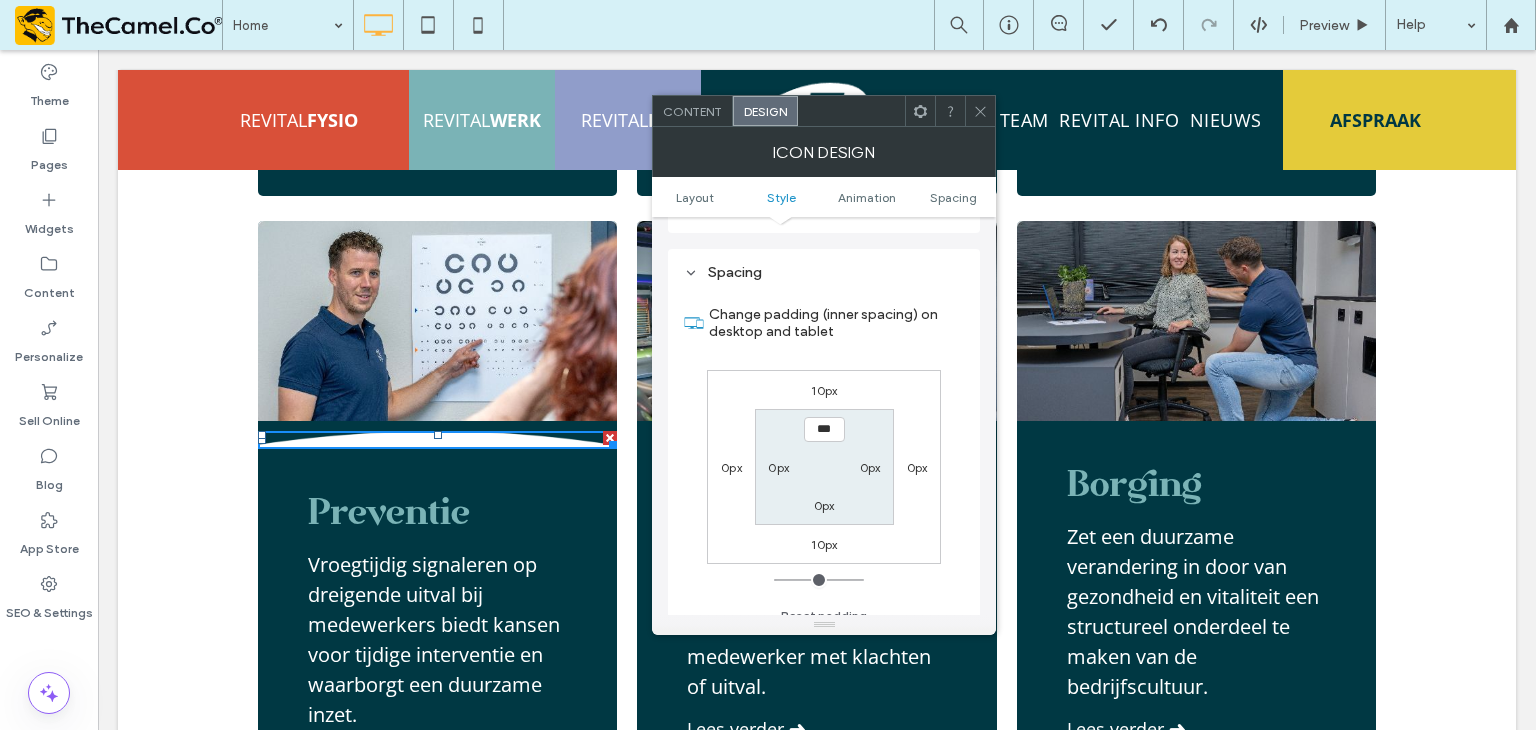 scroll, scrollTop: 1128, scrollLeft: 0, axis: vertical 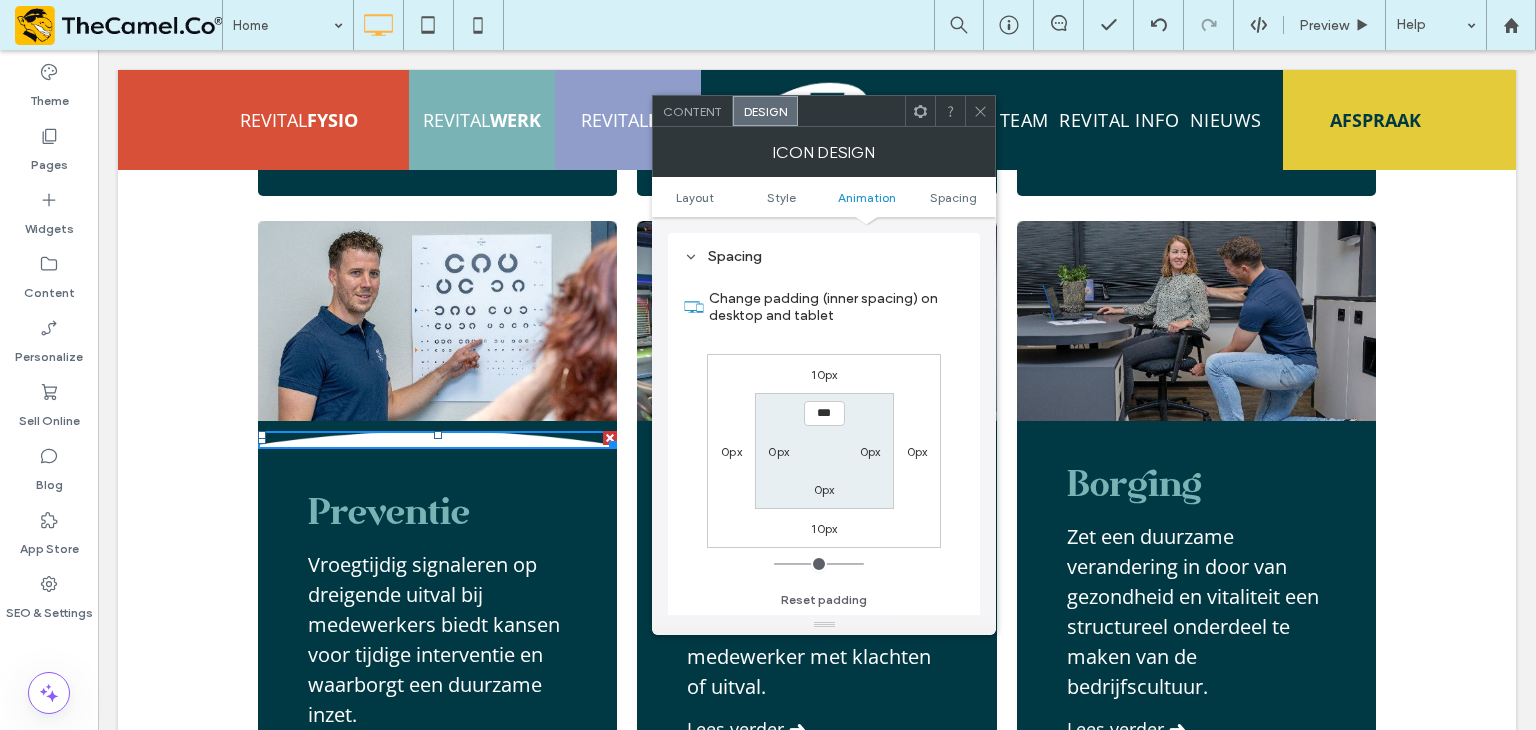 click on "10px" at bounding box center [824, 374] 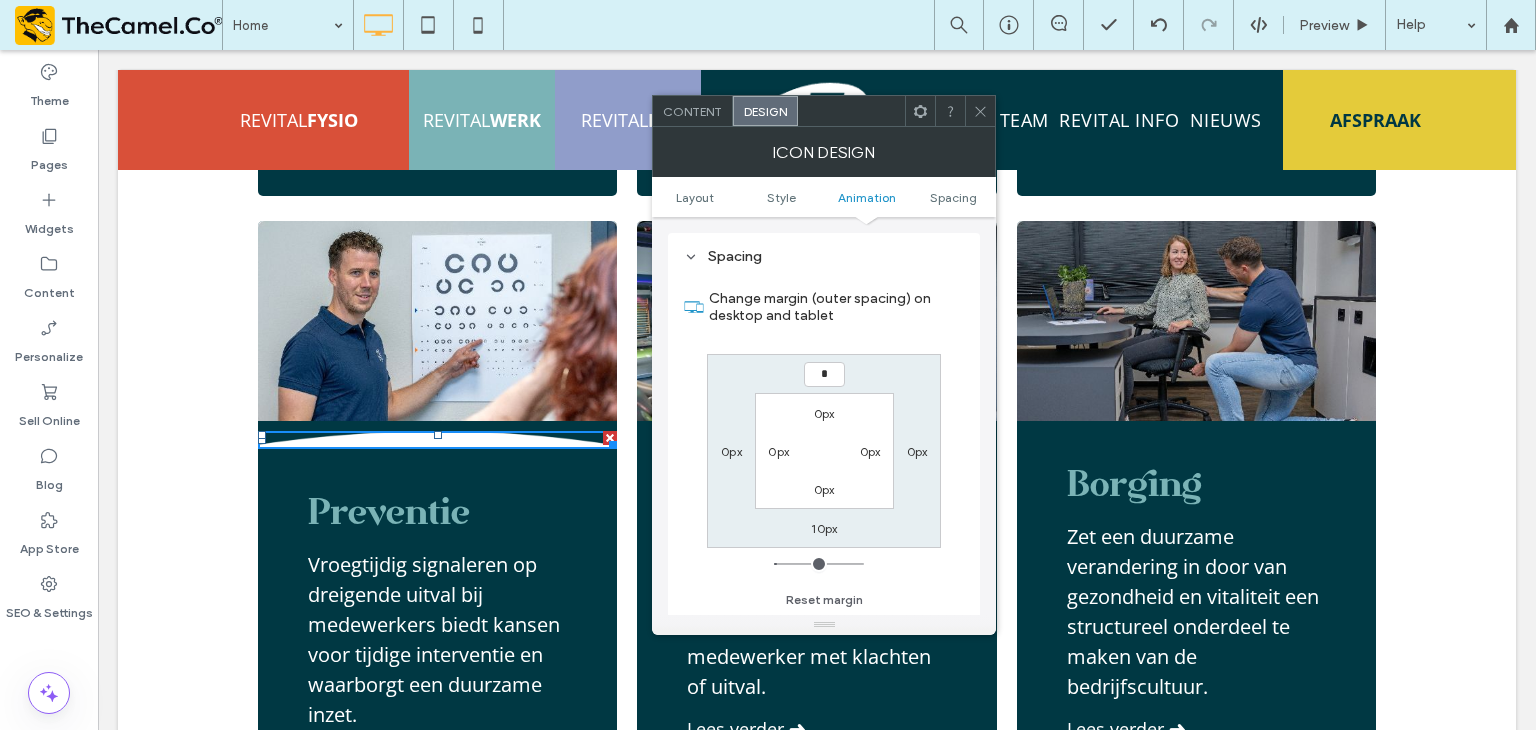 type on "*" 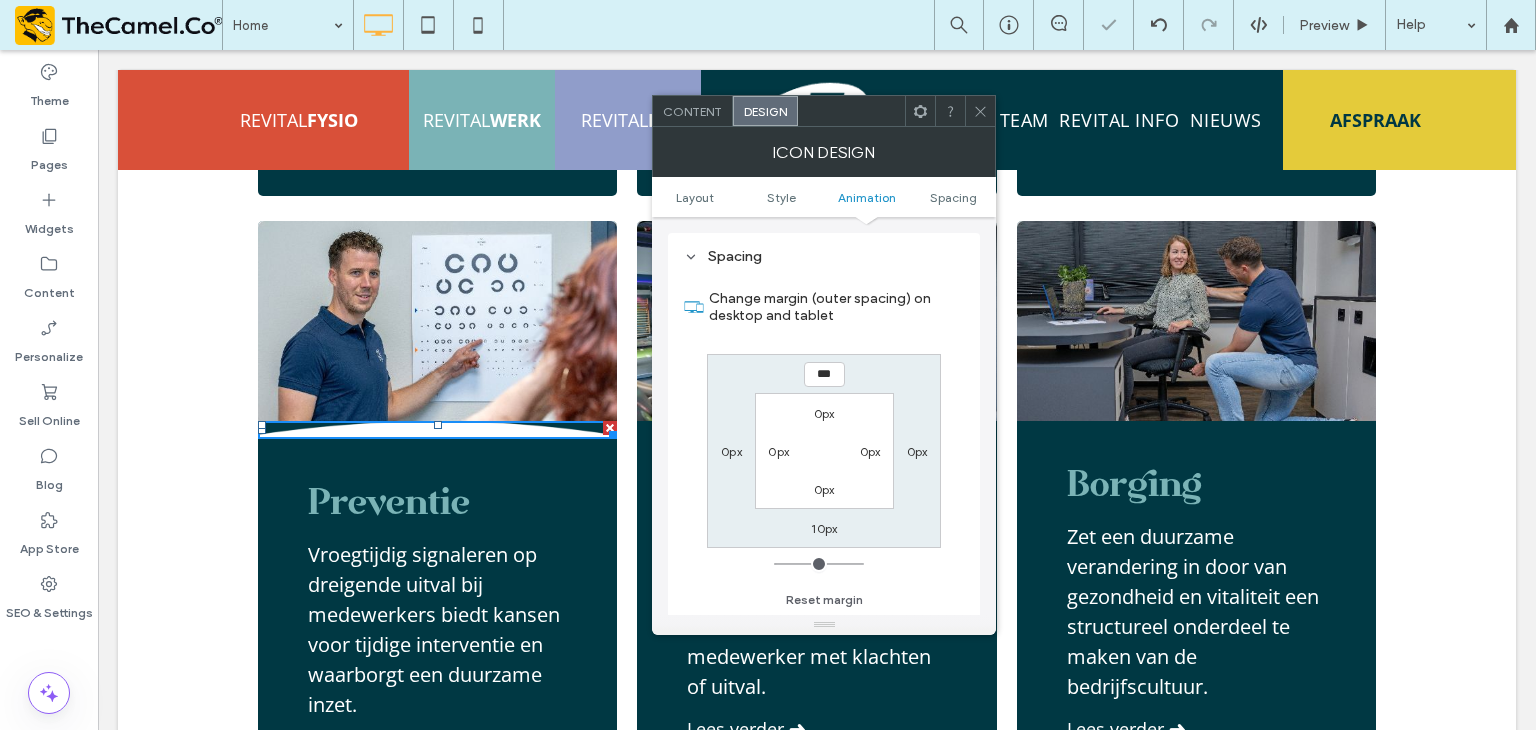 click on "10px" at bounding box center (824, 528) 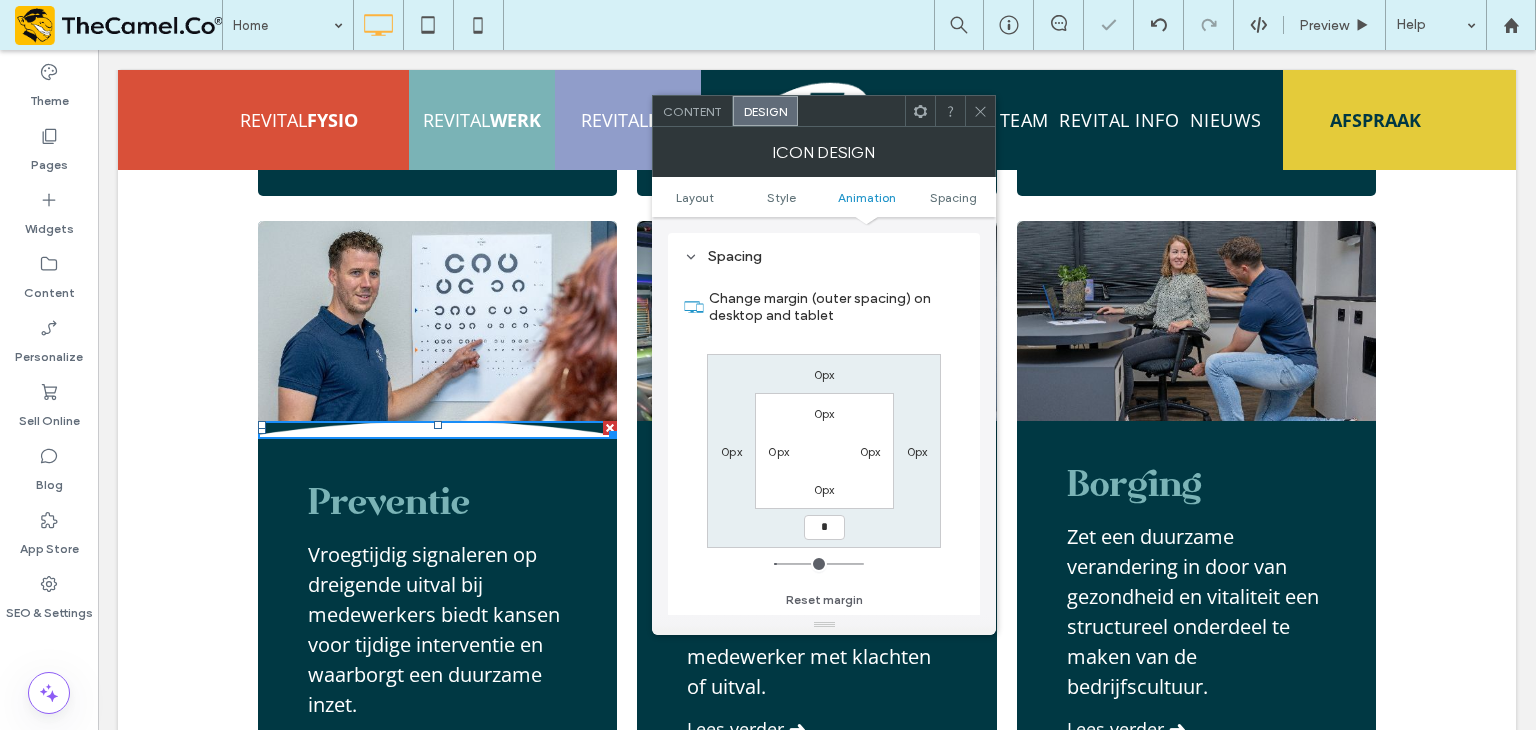 type on "*" 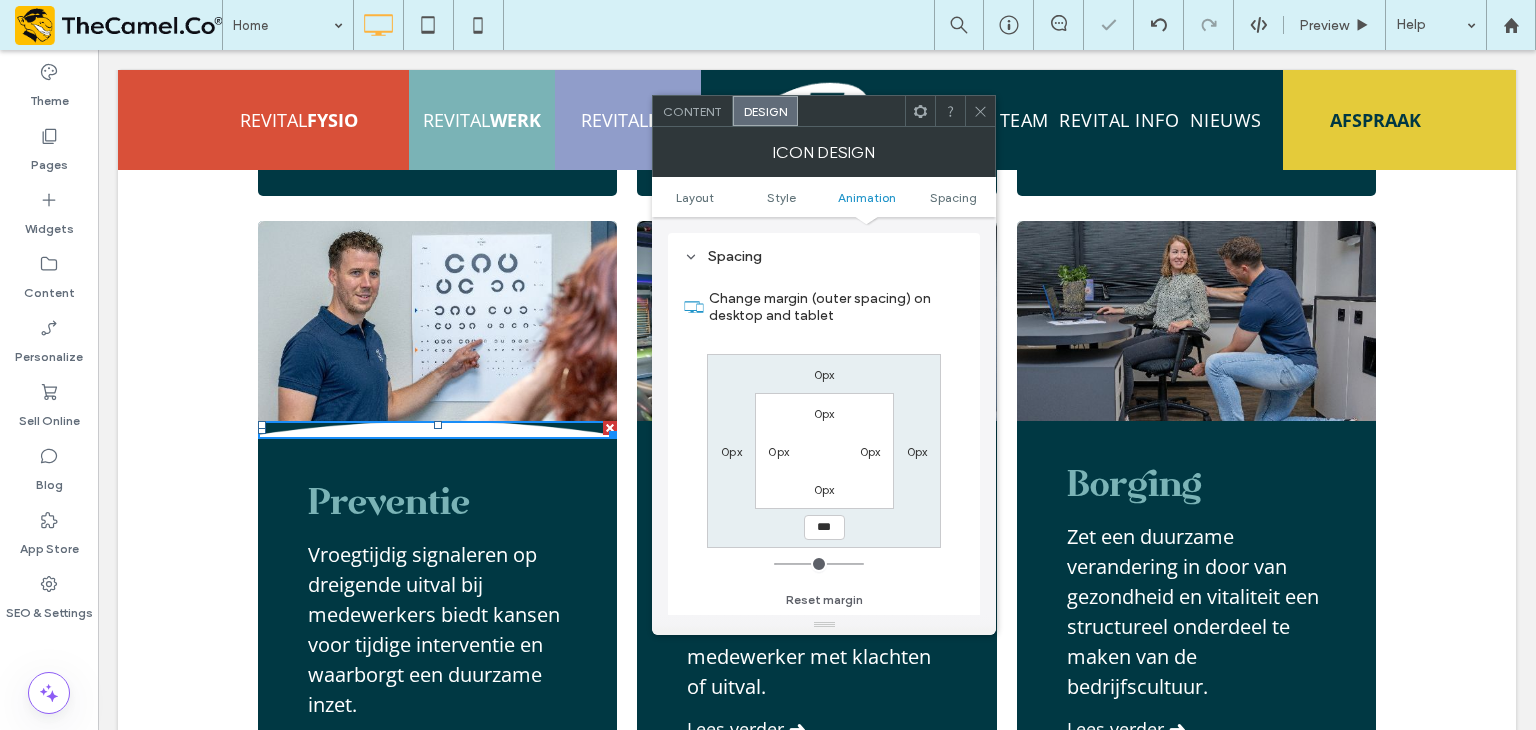 click 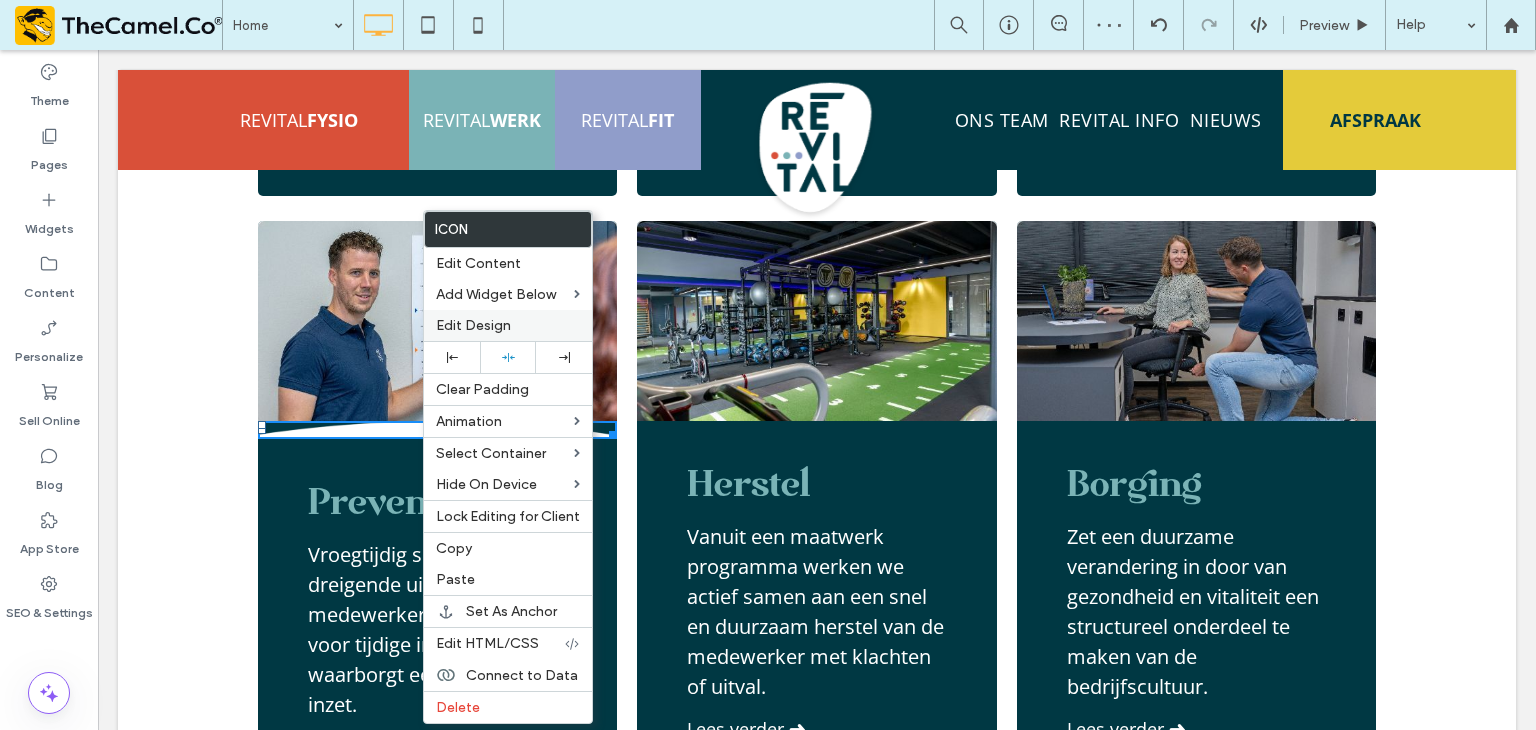 click on "Edit Design" at bounding box center (473, 325) 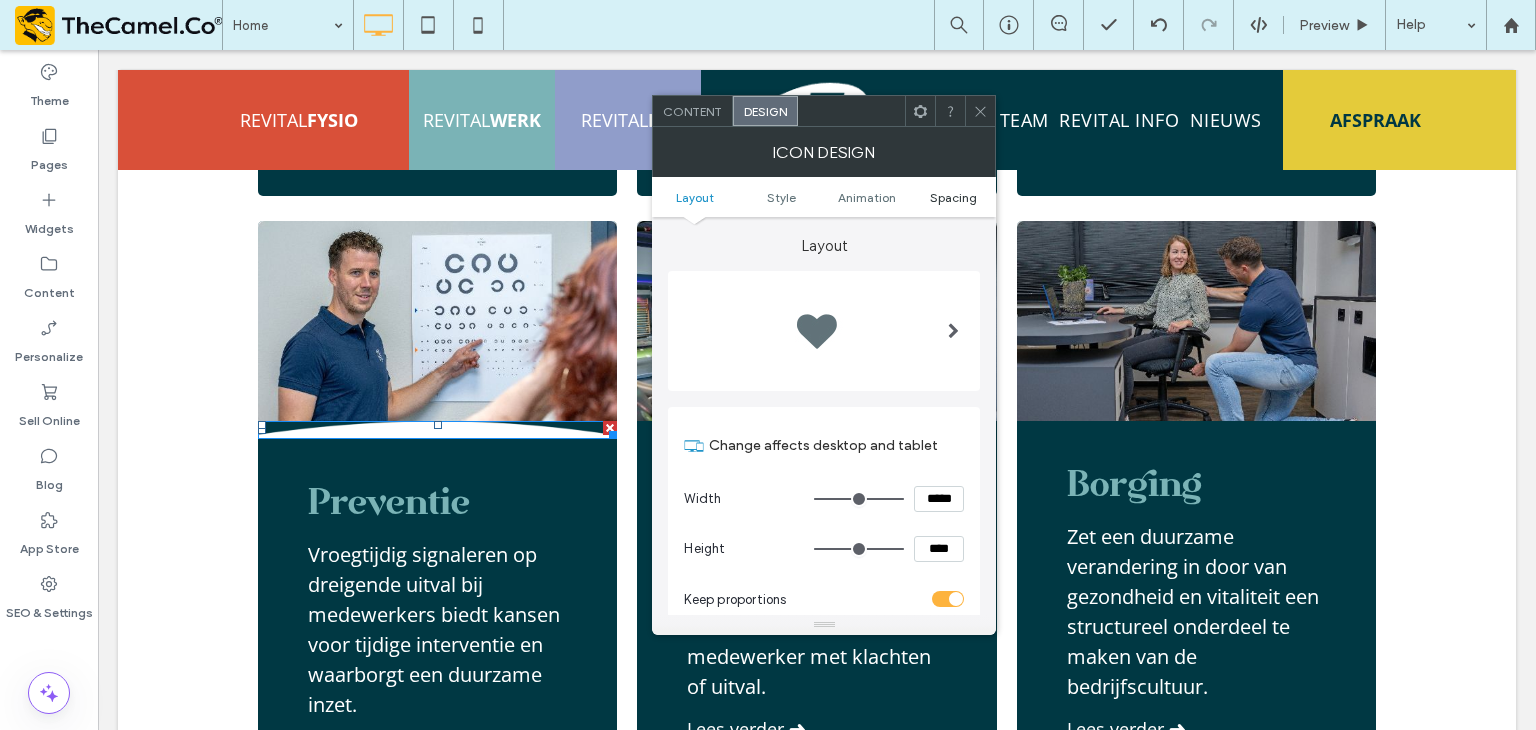 click on "Spacing" at bounding box center (953, 197) 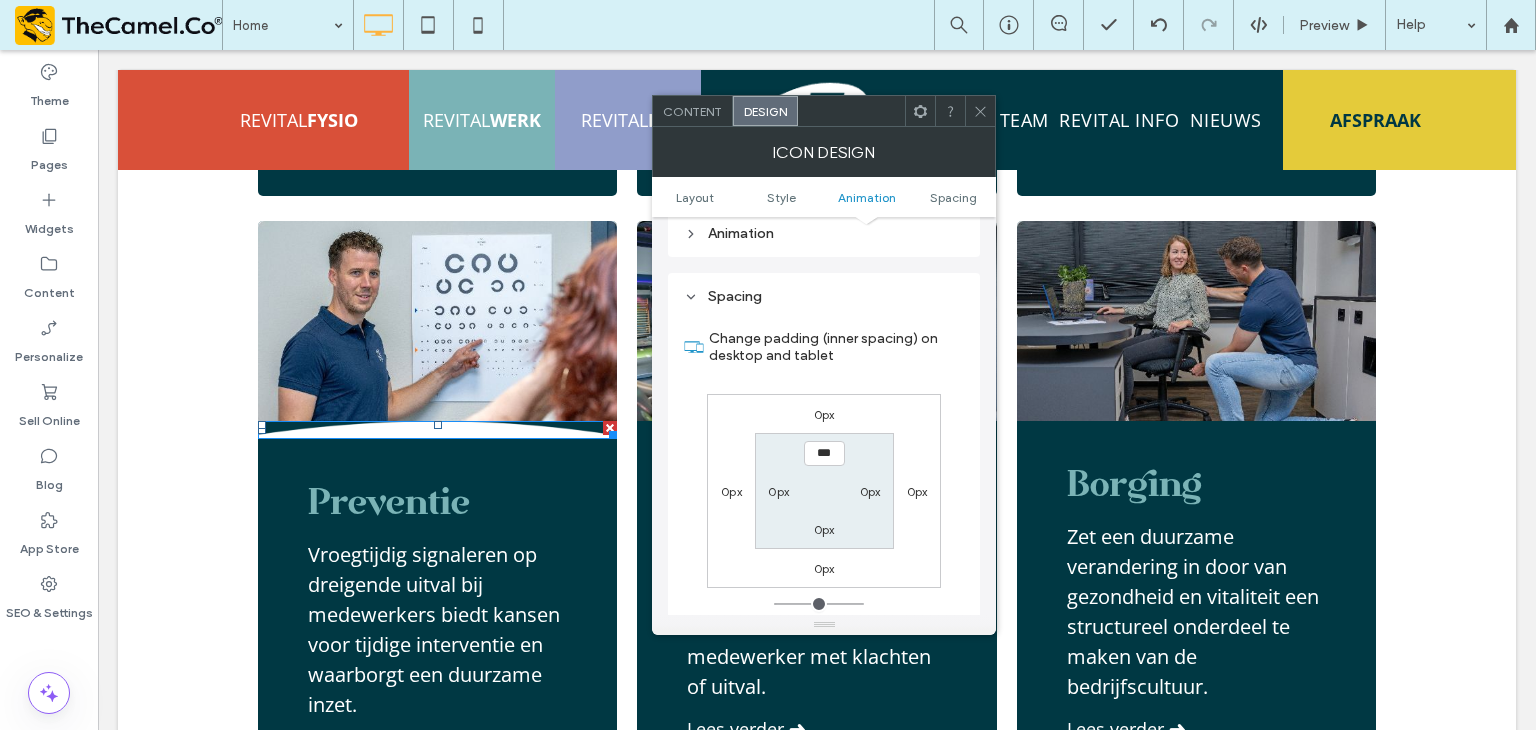 scroll, scrollTop: 1128, scrollLeft: 0, axis: vertical 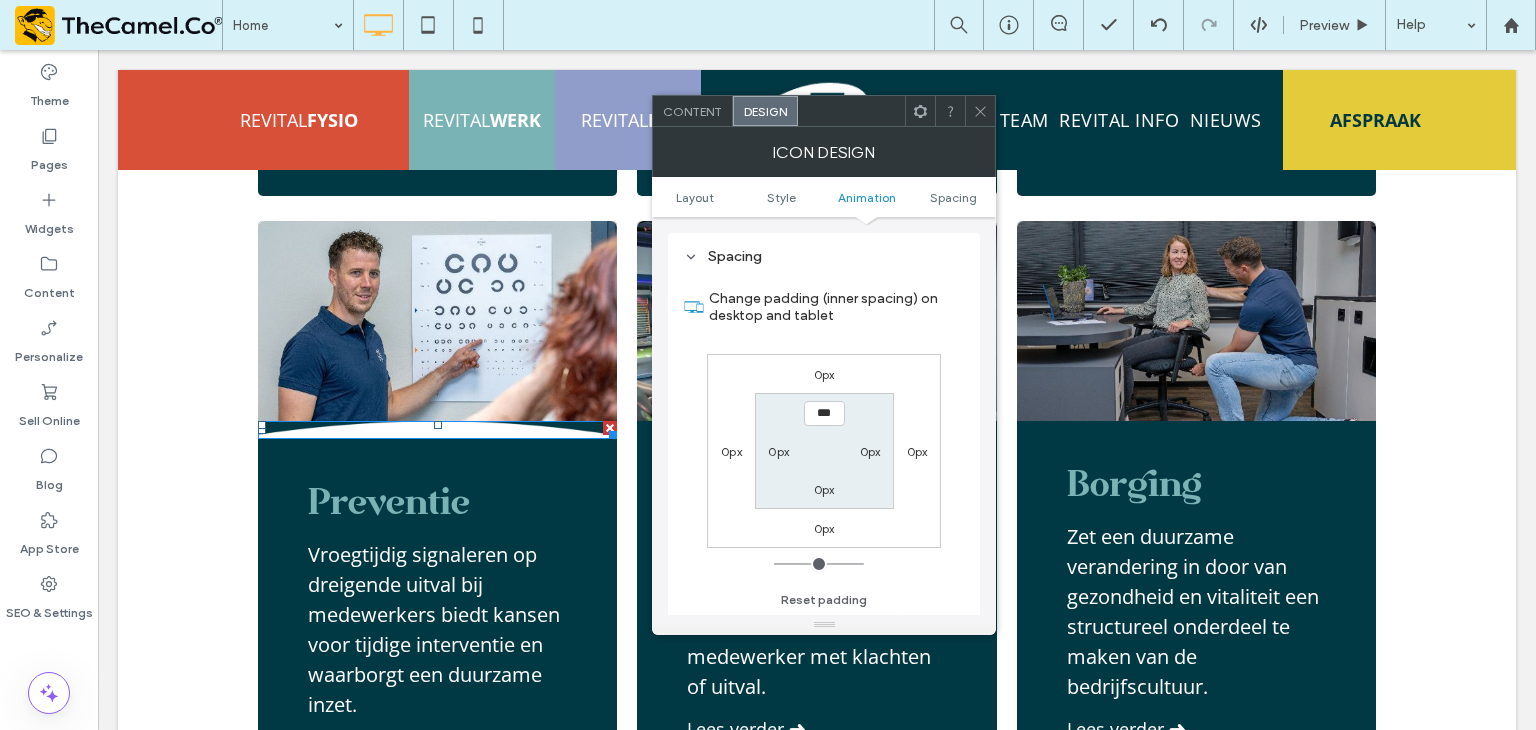 click on "0px" at bounding box center [824, 374] 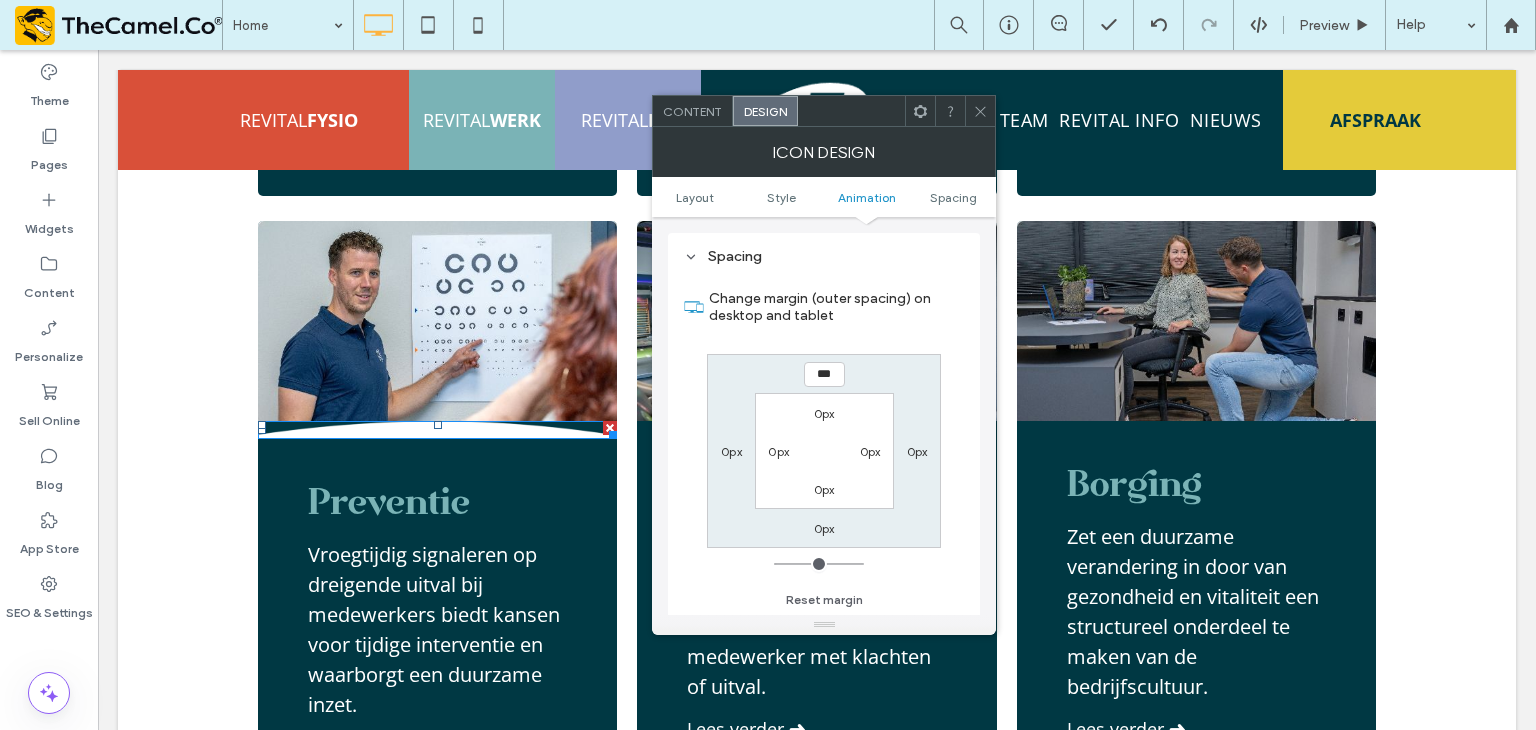 type on "***" 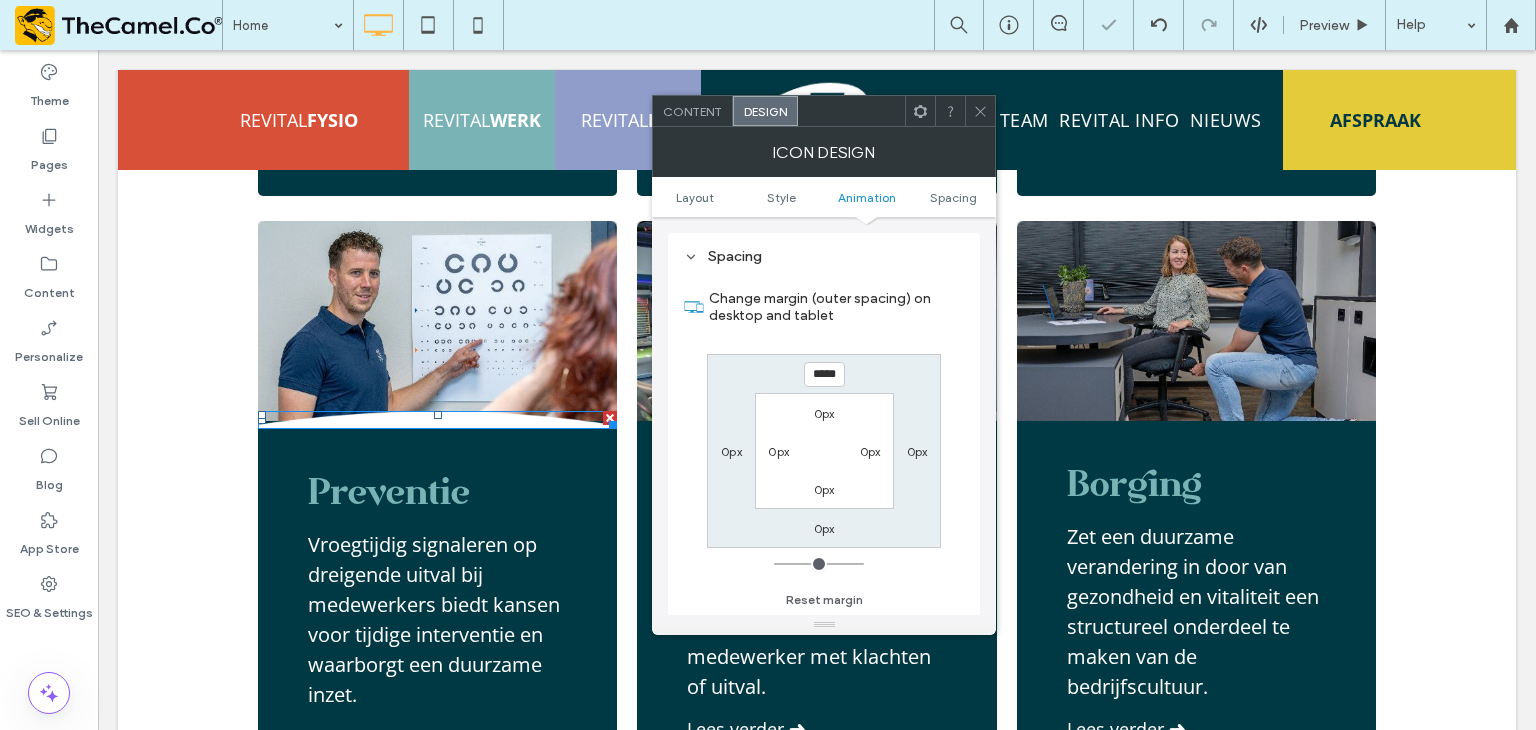 type on "*" 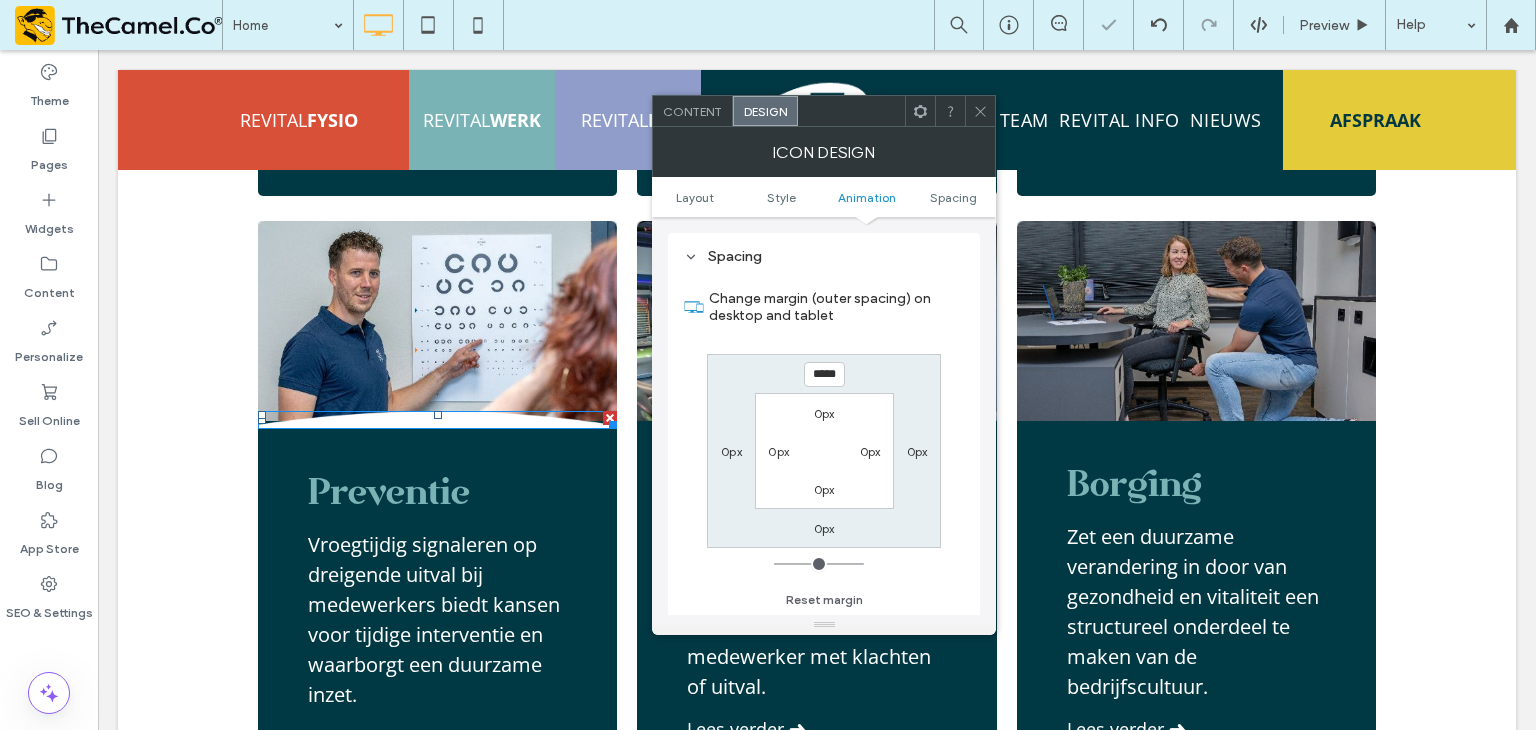 click 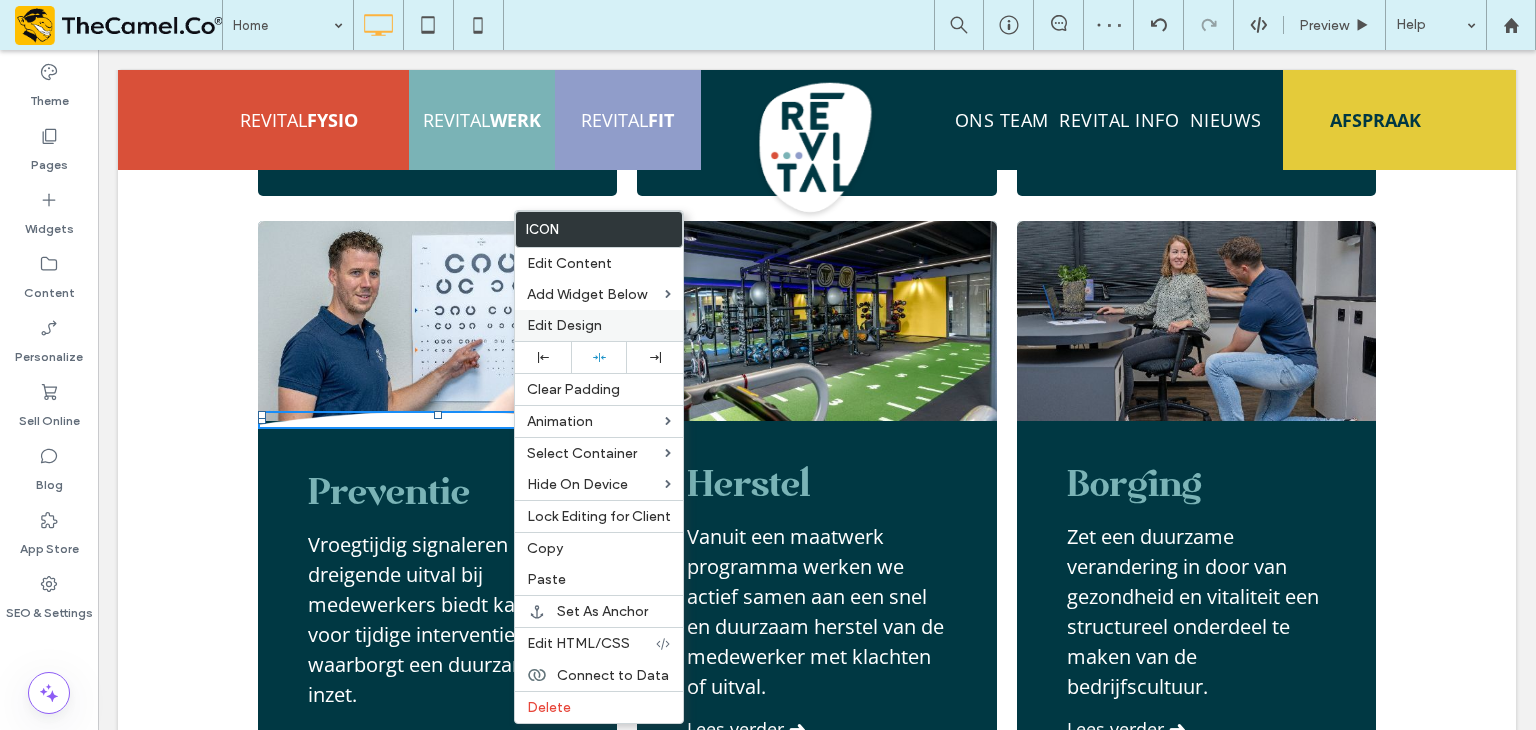 click on "Edit Design" at bounding box center (599, 325) 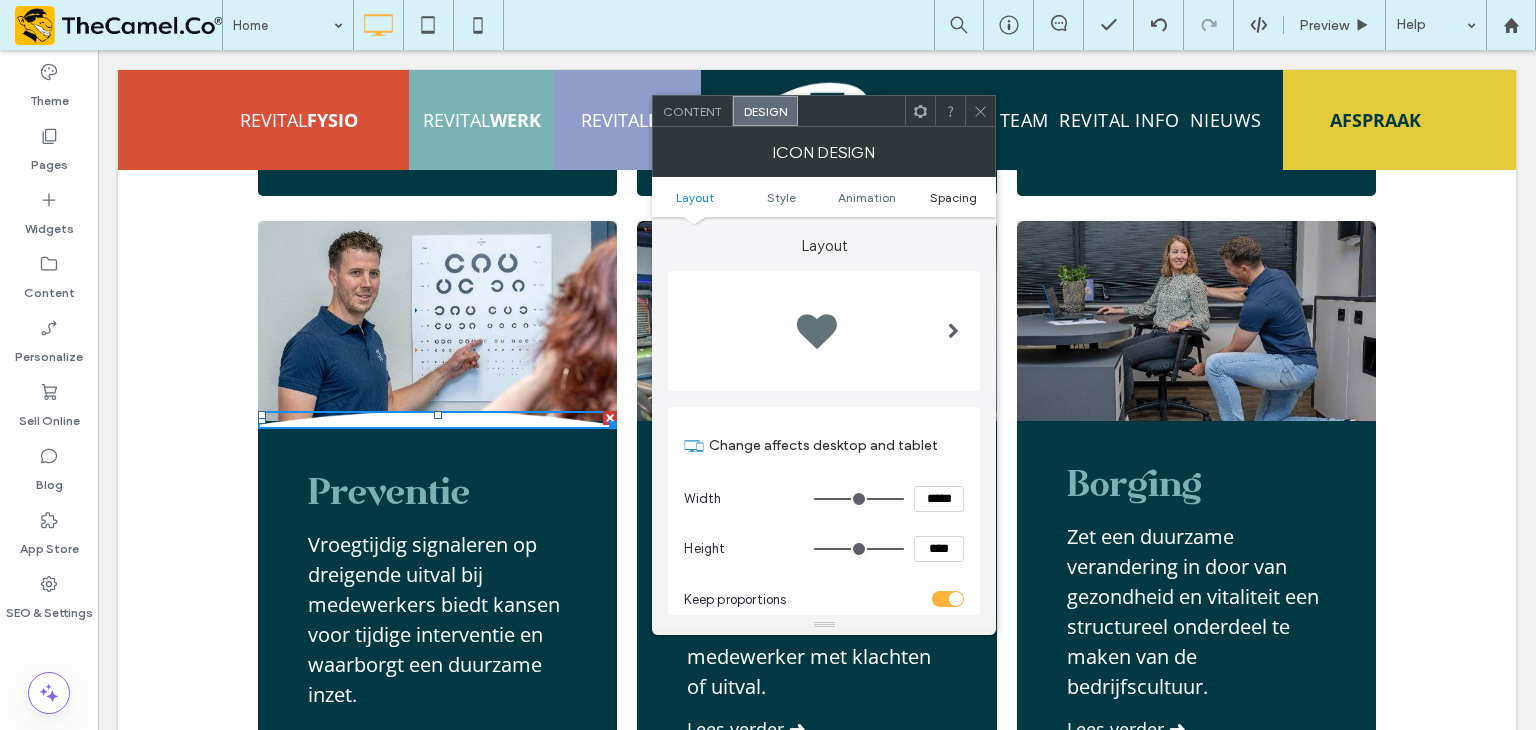 click on "Spacing" at bounding box center [953, 197] 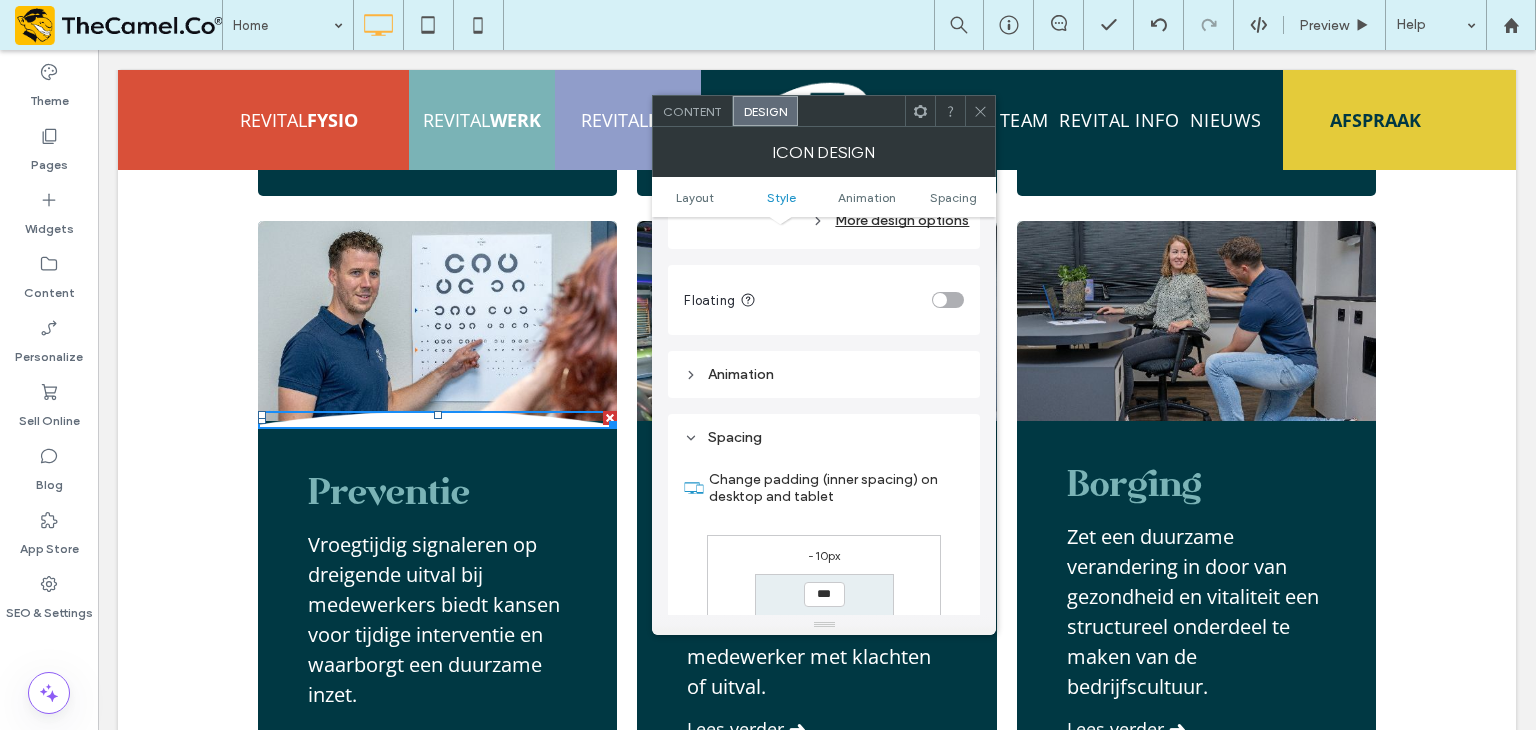 scroll, scrollTop: 1128, scrollLeft: 0, axis: vertical 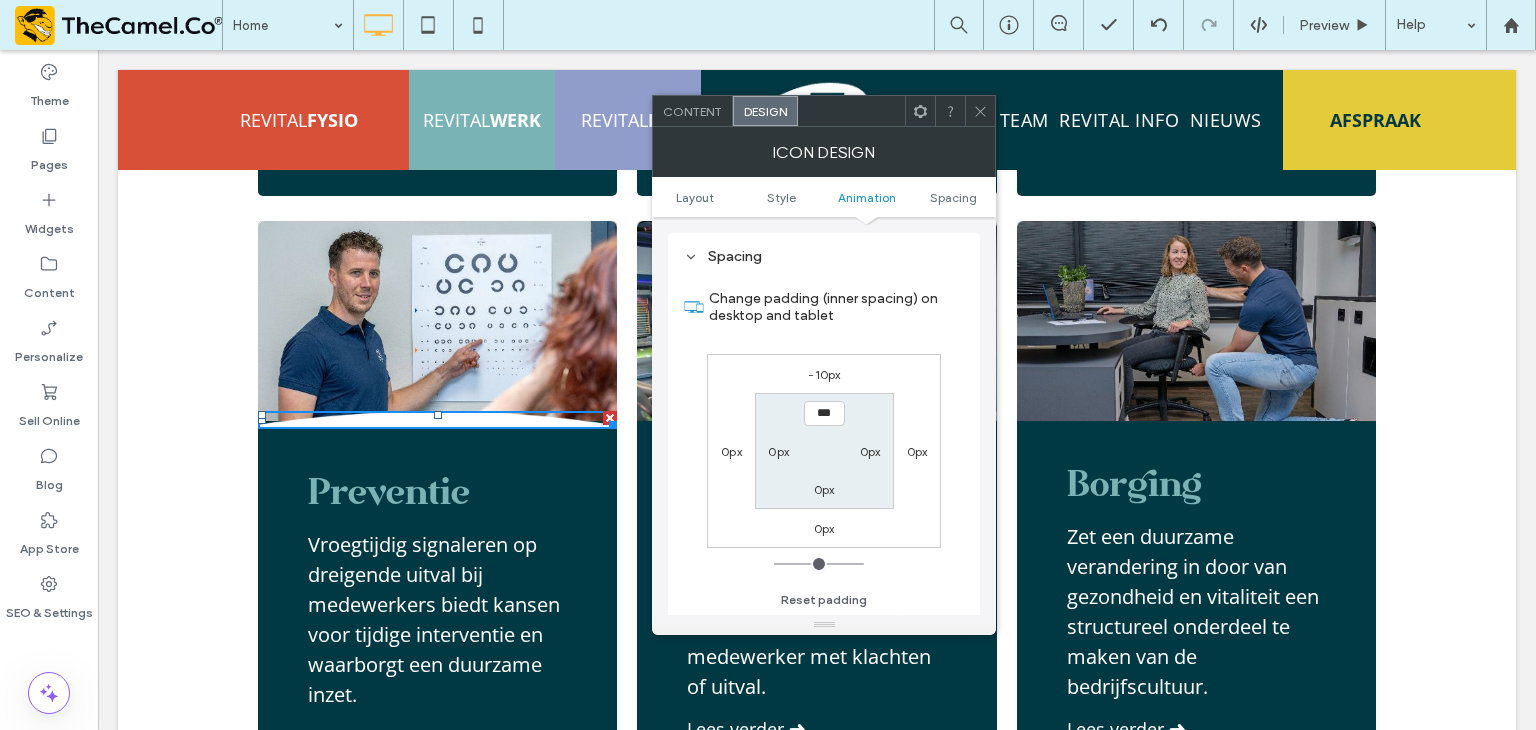 click on "-10px" at bounding box center (824, 374) 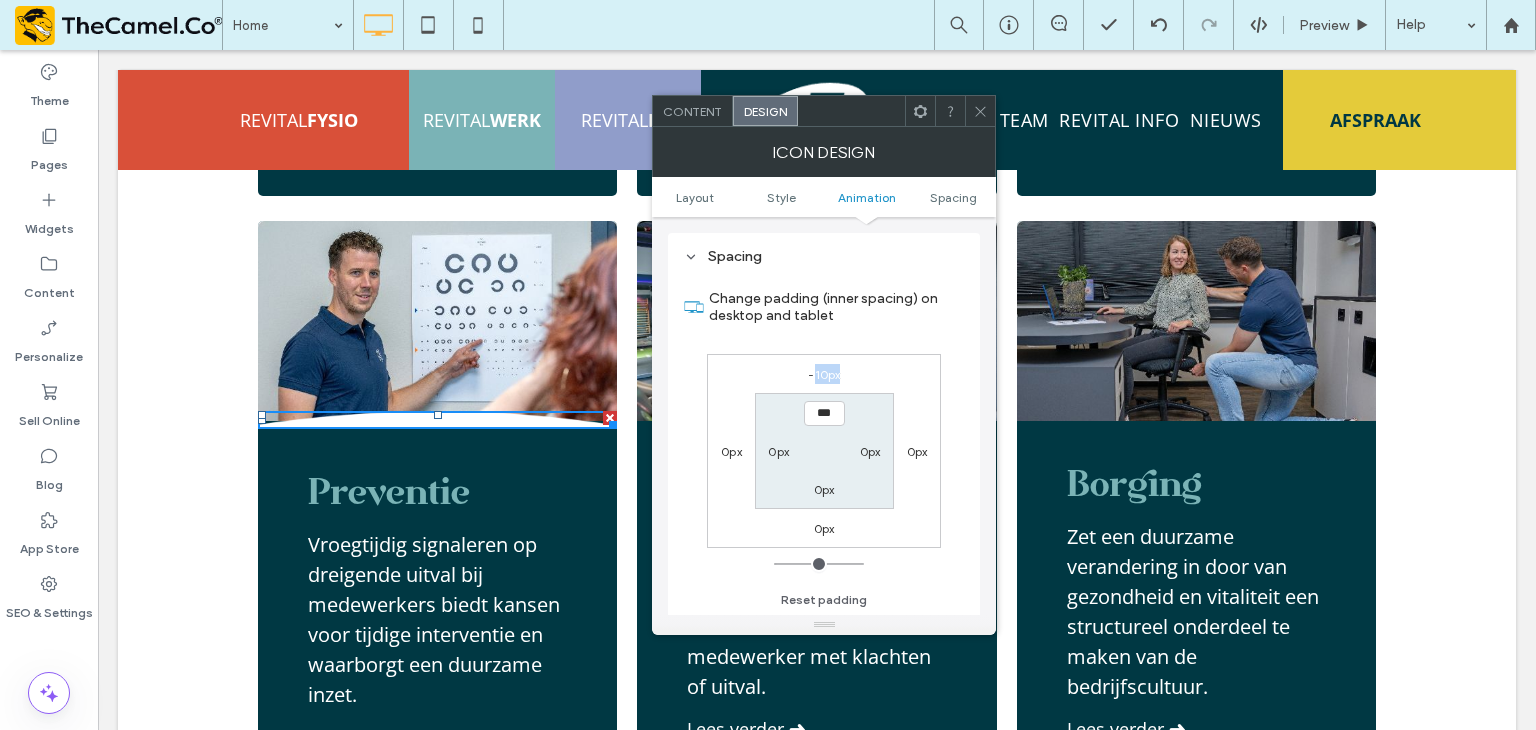 click on "-10px" at bounding box center (824, 374) 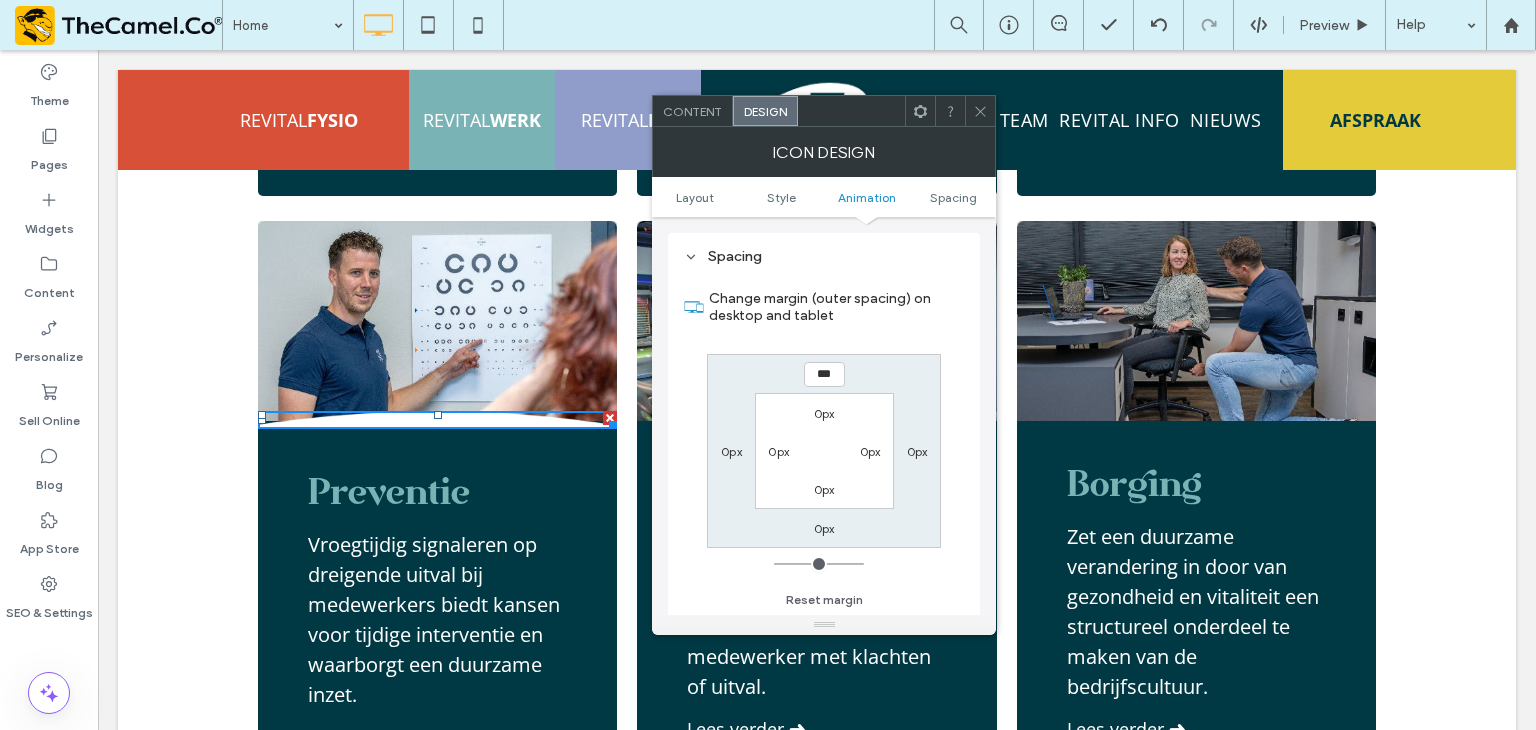 type on "***" 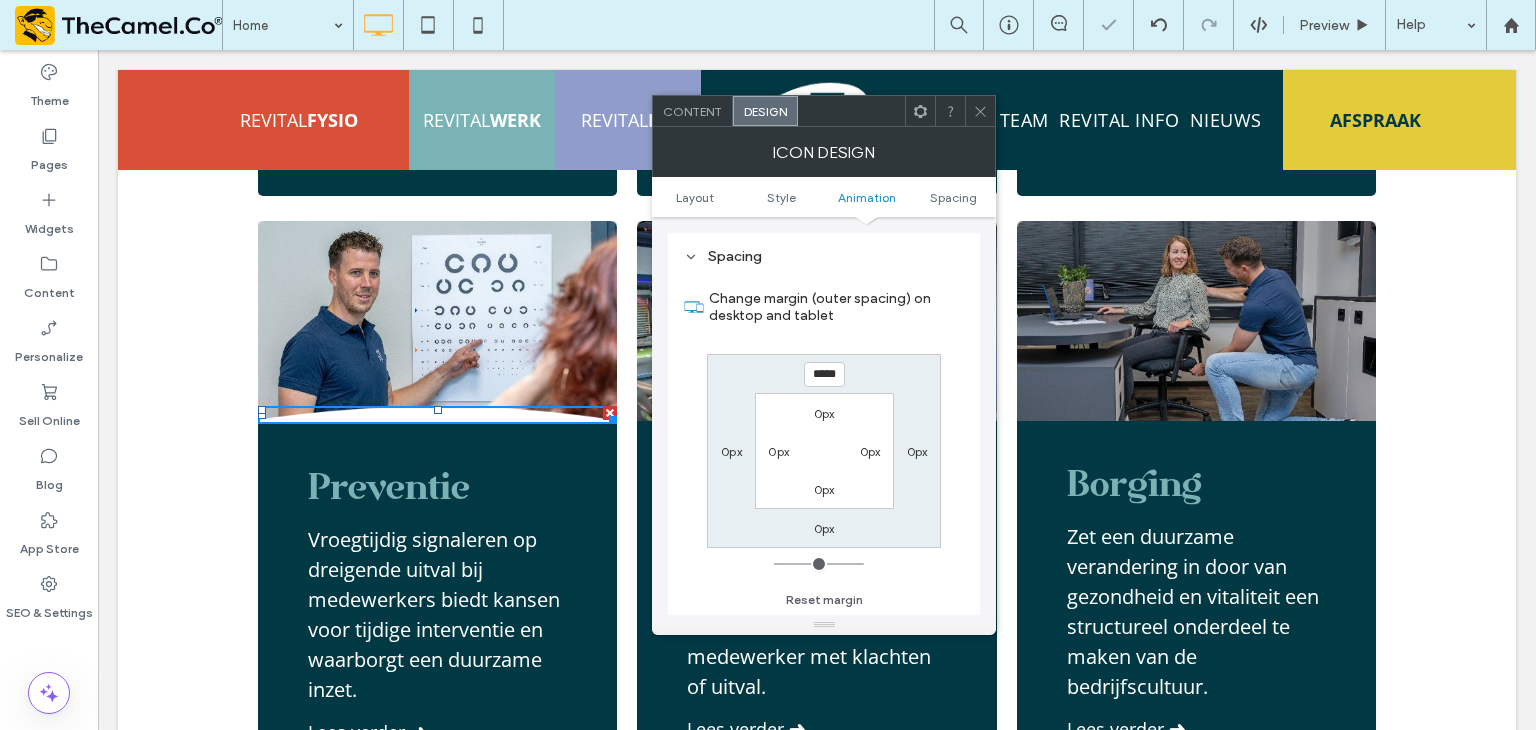 click 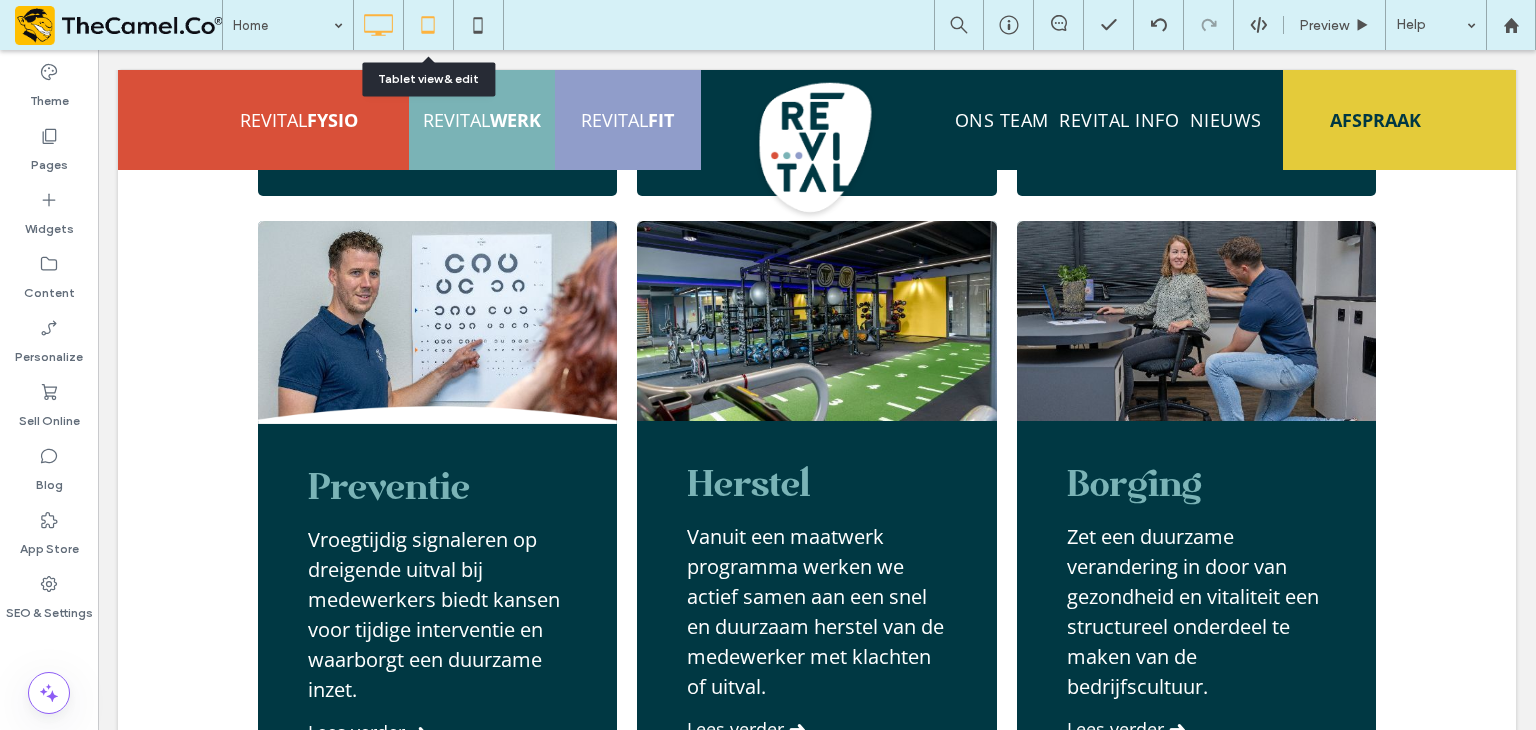 click 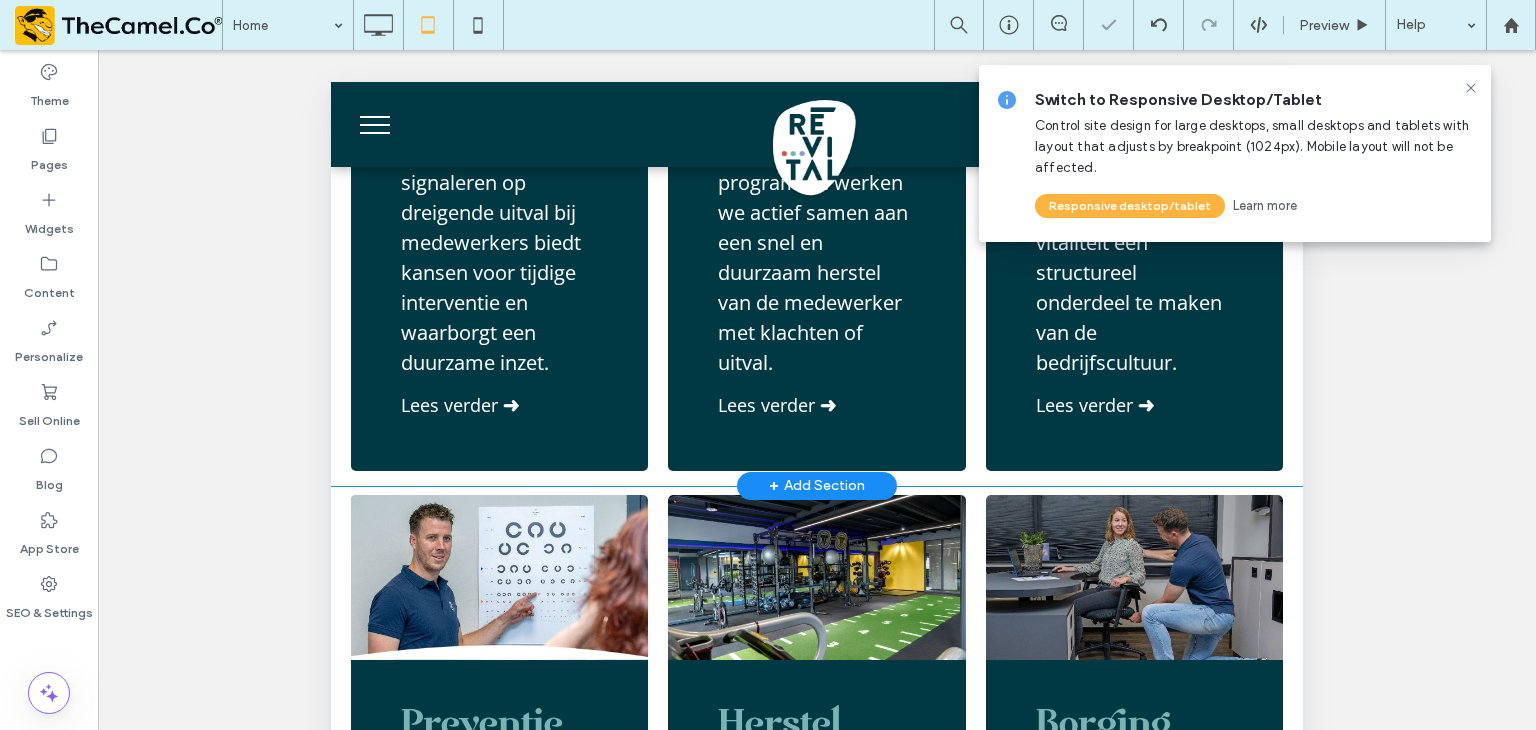 scroll, scrollTop: 4400, scrollLeft: 0, axis: vertical 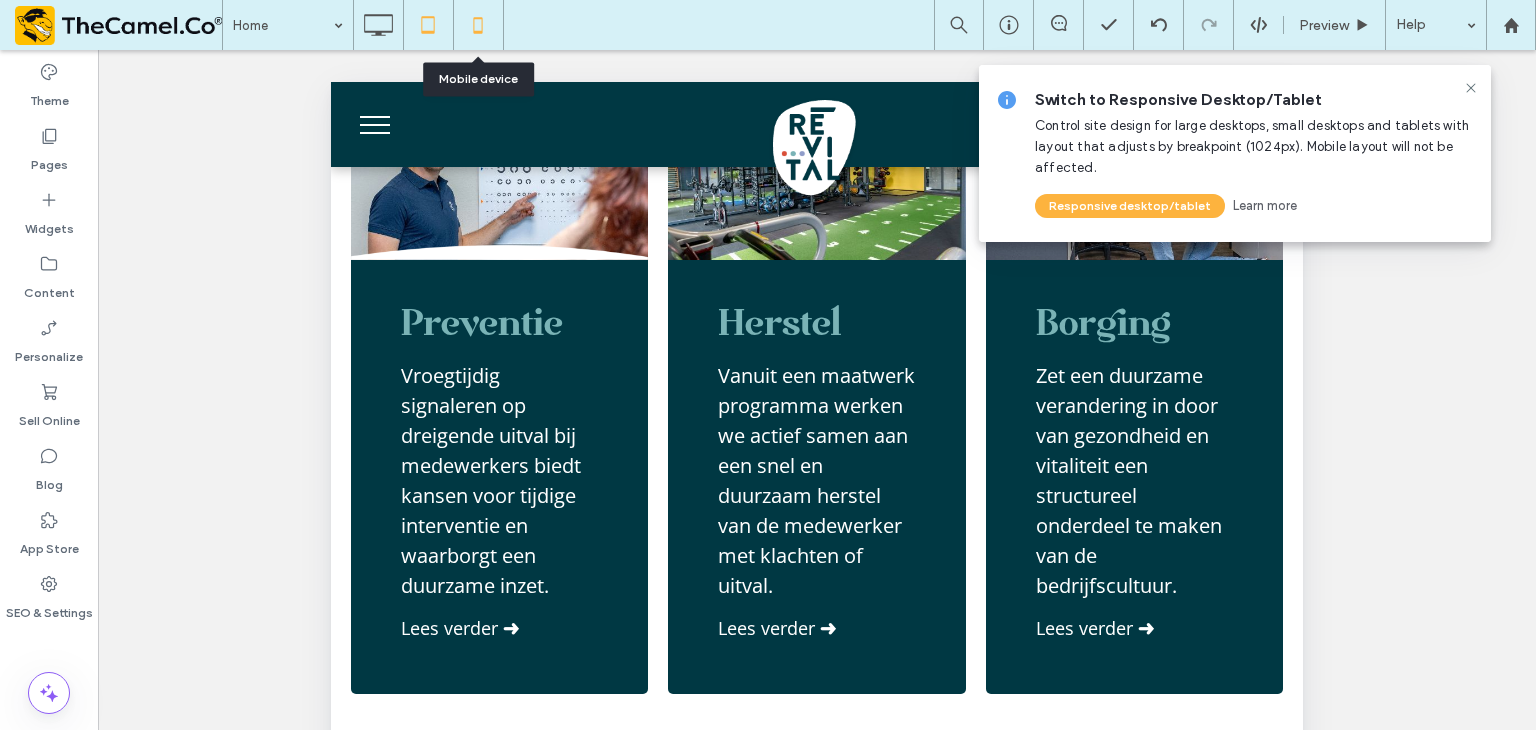 click 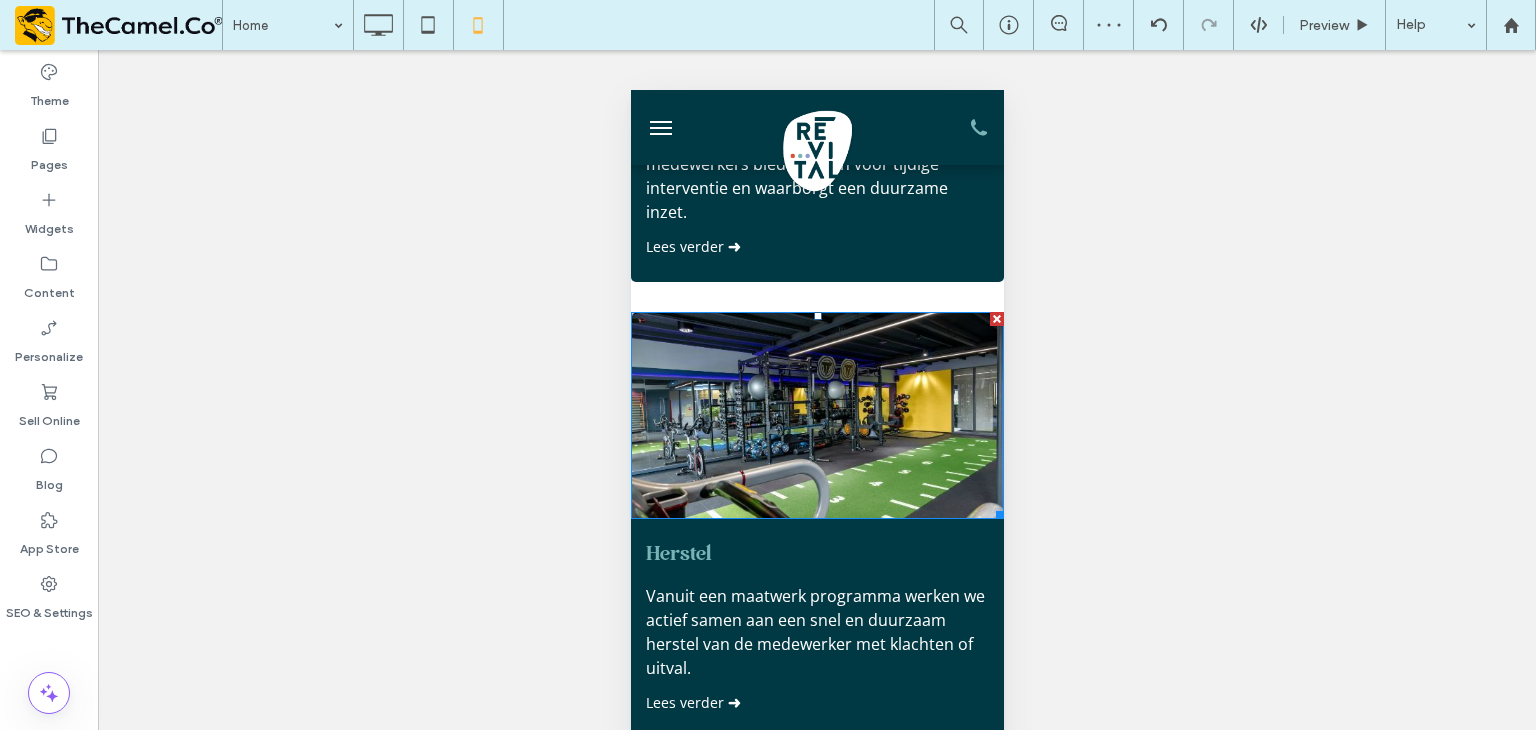 scroll, scrollTop: 5600, scrollLeft: 0, axis: vertical 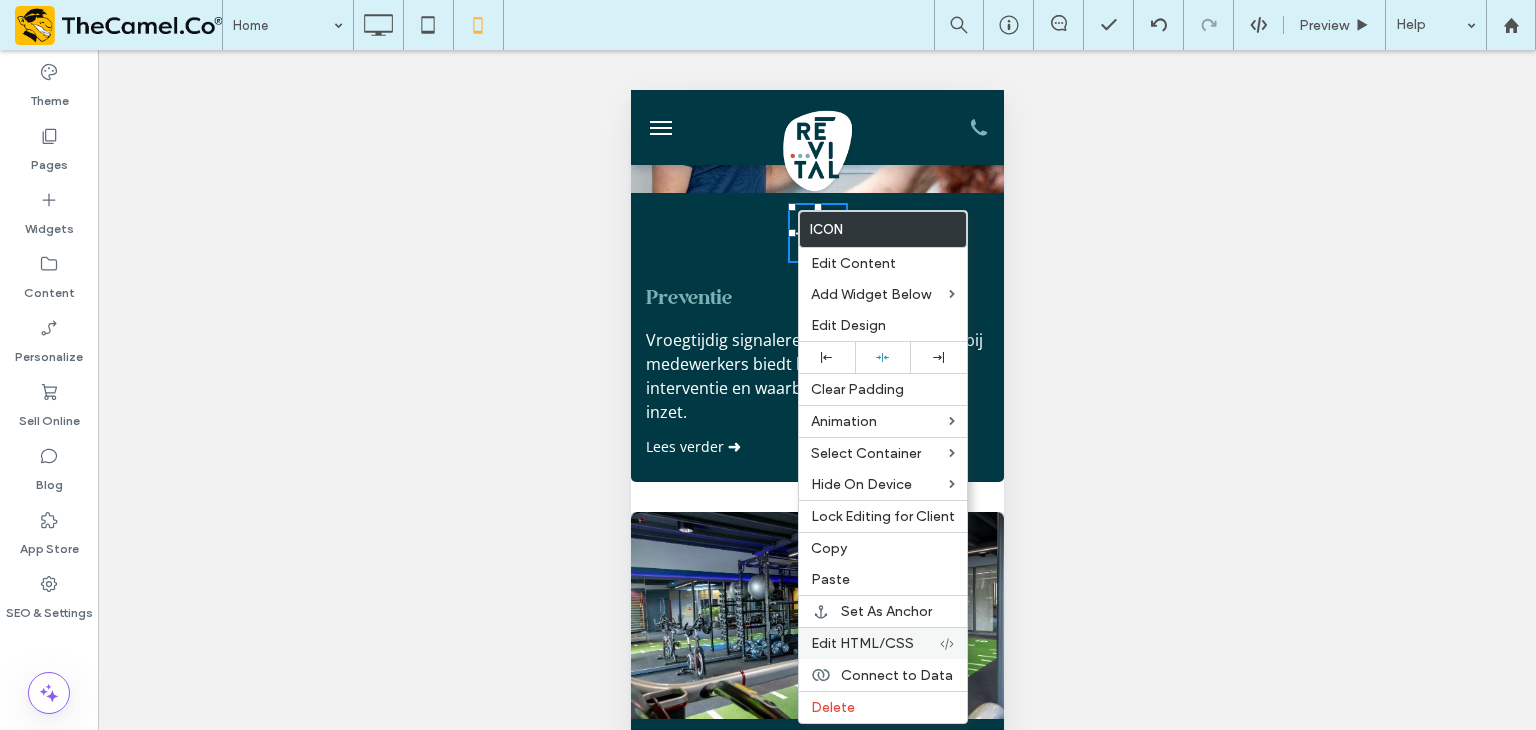 click on "Edit HTML/CSS" at bounding box center [862, 643] 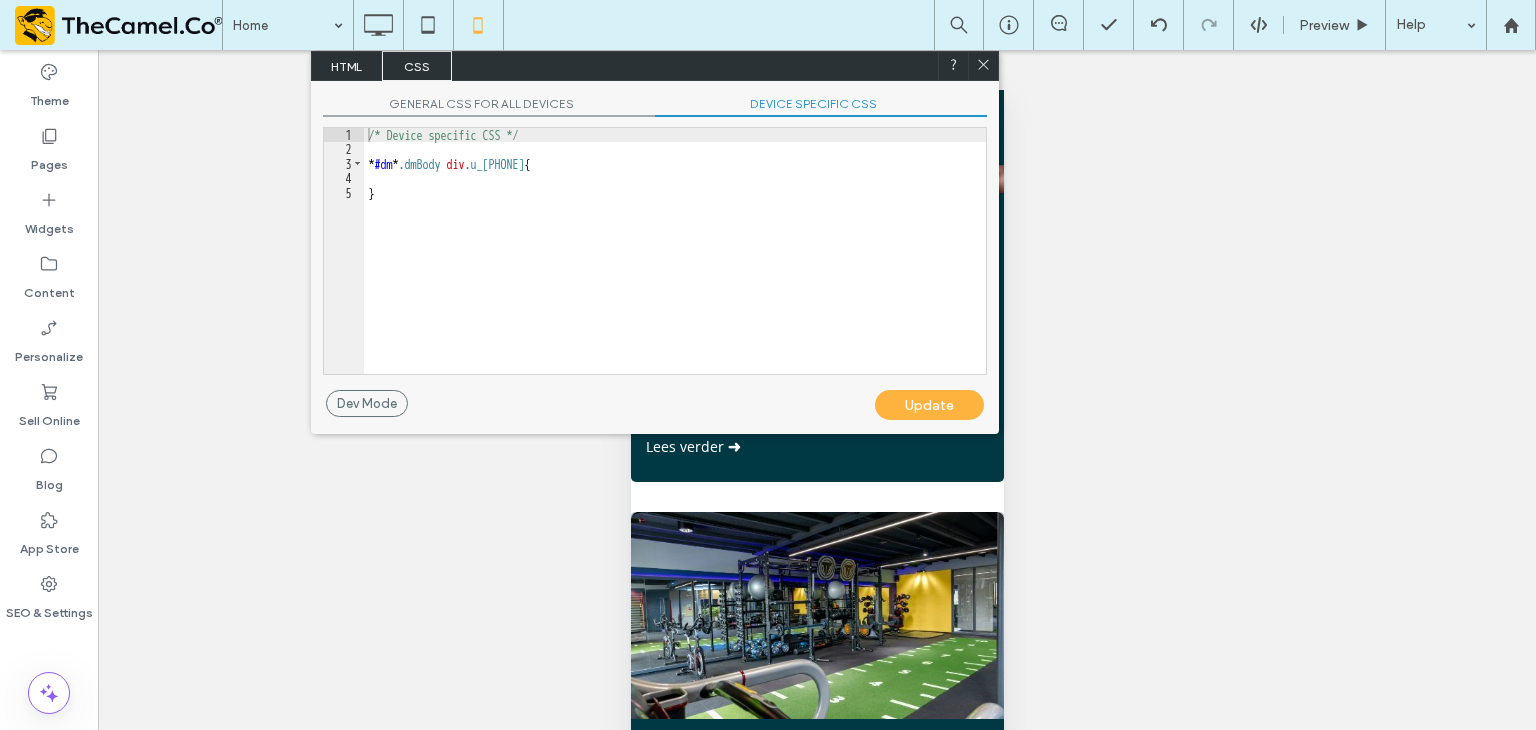 click on "DEVICE SPECIFIC CSS" at bounding box center [821, 106] 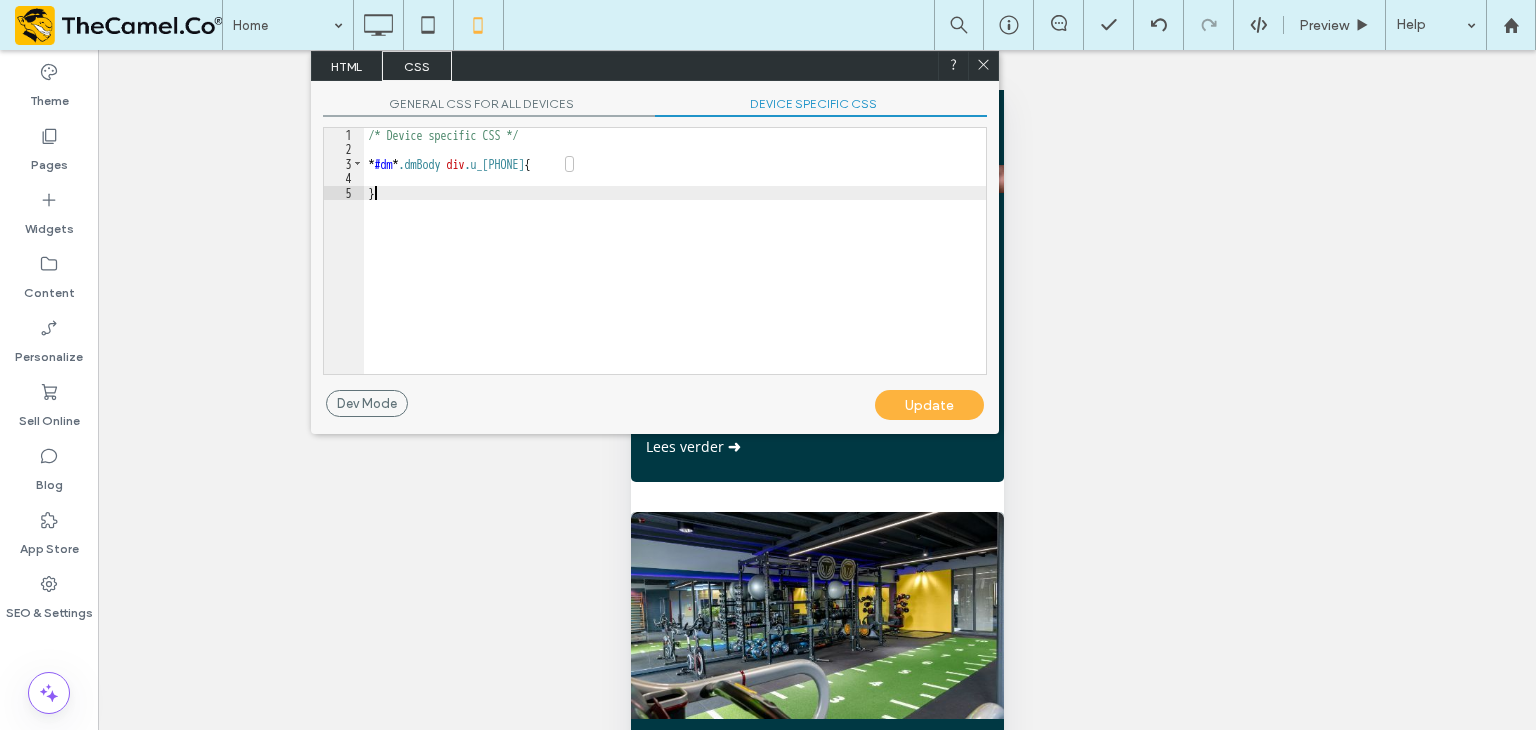 click on "/* Device specific CSS */ * #dm  * .dmBody   div .u_[PHONE] { }" at bounding box center (675, 265) 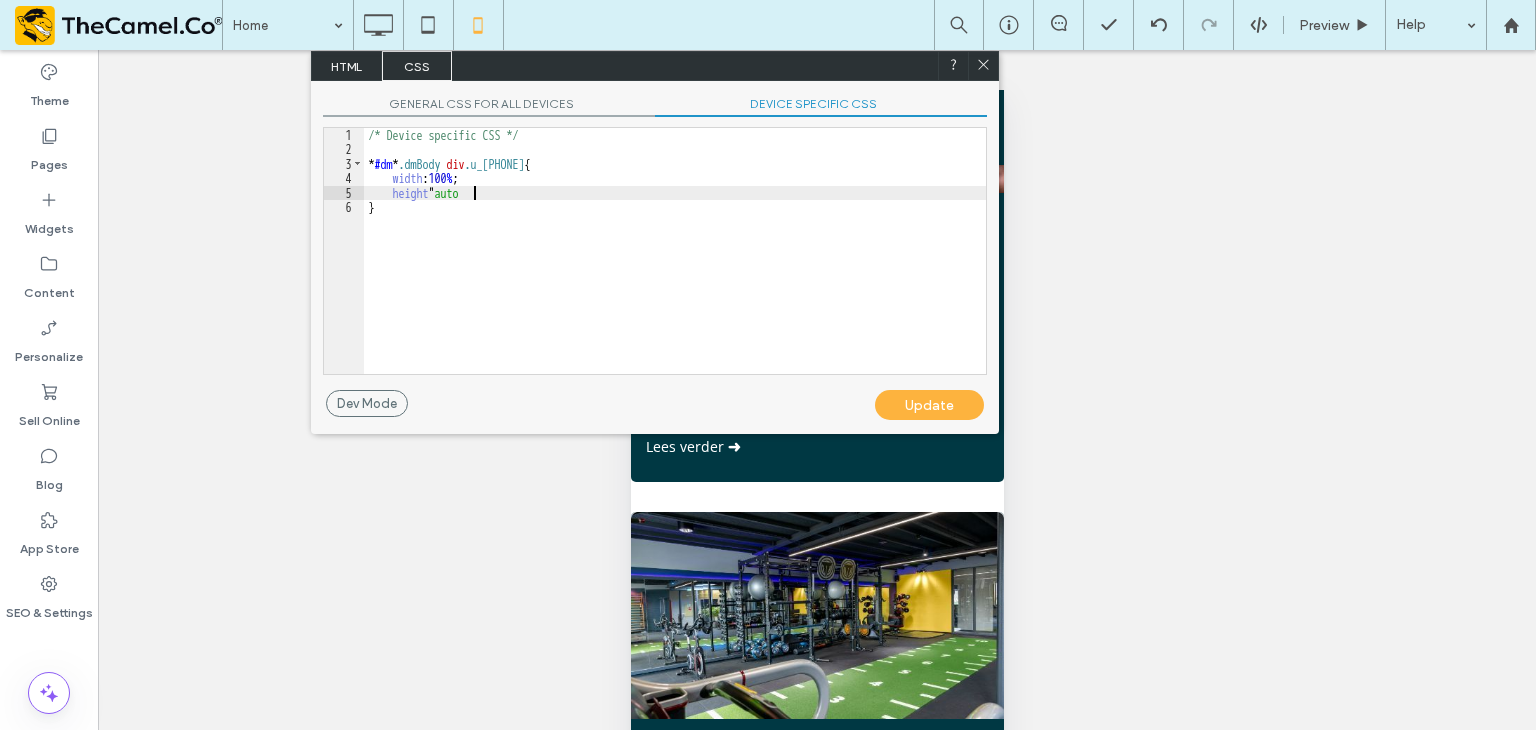 click on "/* Device specific CSS */ * #dm  * .dmBody   div .u_[PHONE] {      width :  100 % ;      height "  auto }" at bounding box center [675, 265] 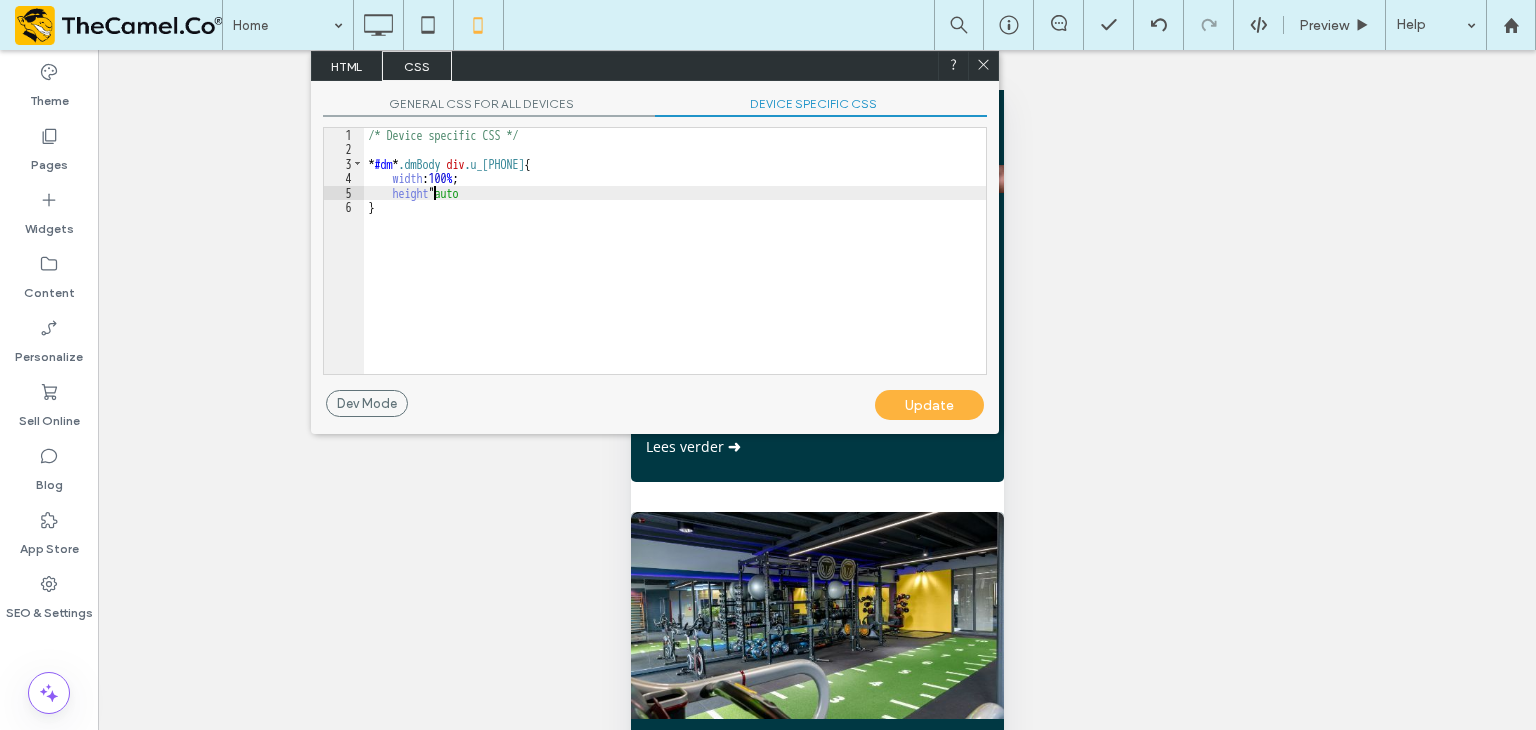 click on "/* Device specific CSS */ * #dm  * .dmBody   div .u_[PHONE] {      width :  100 % ;      height "  auto }" at bounding box center [675, 265] 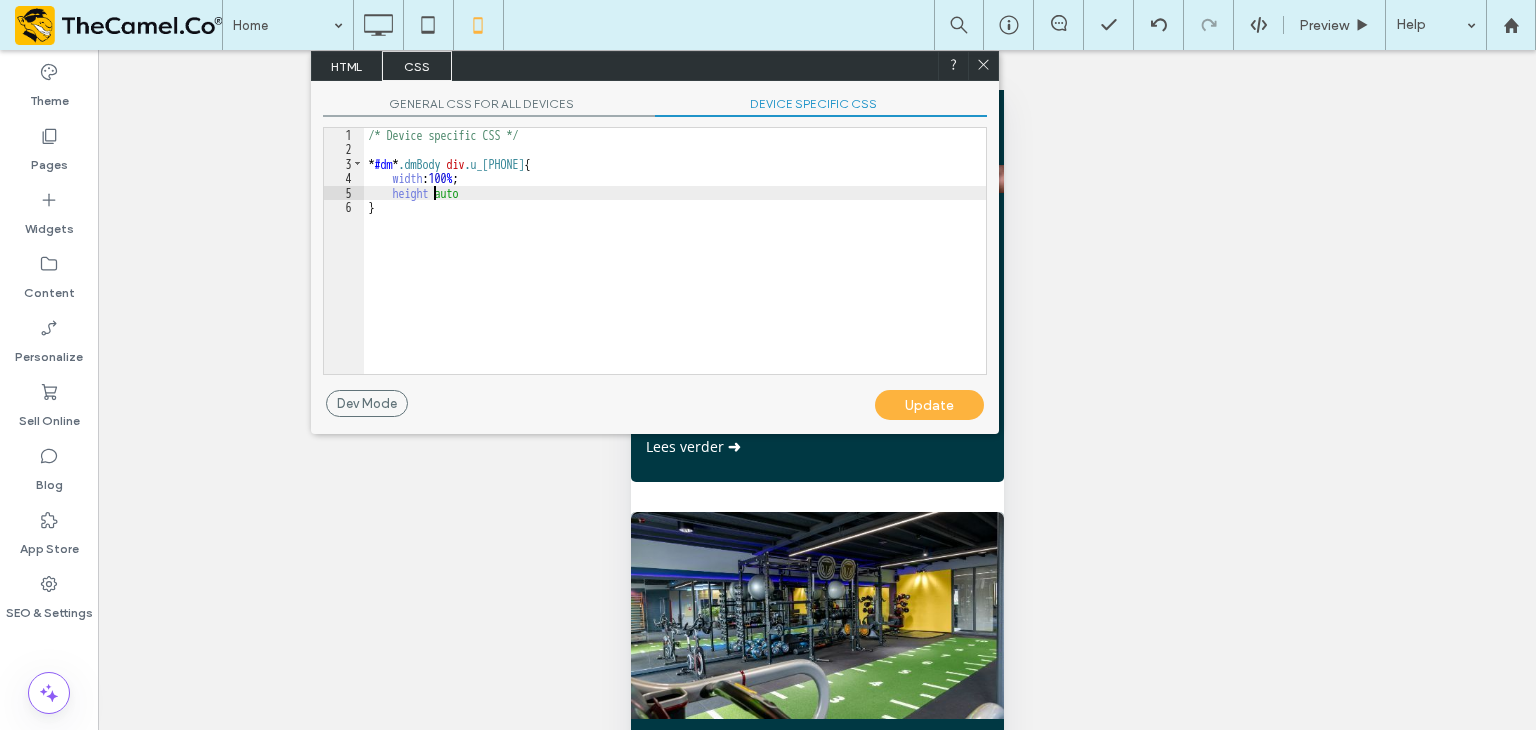 type on "**" 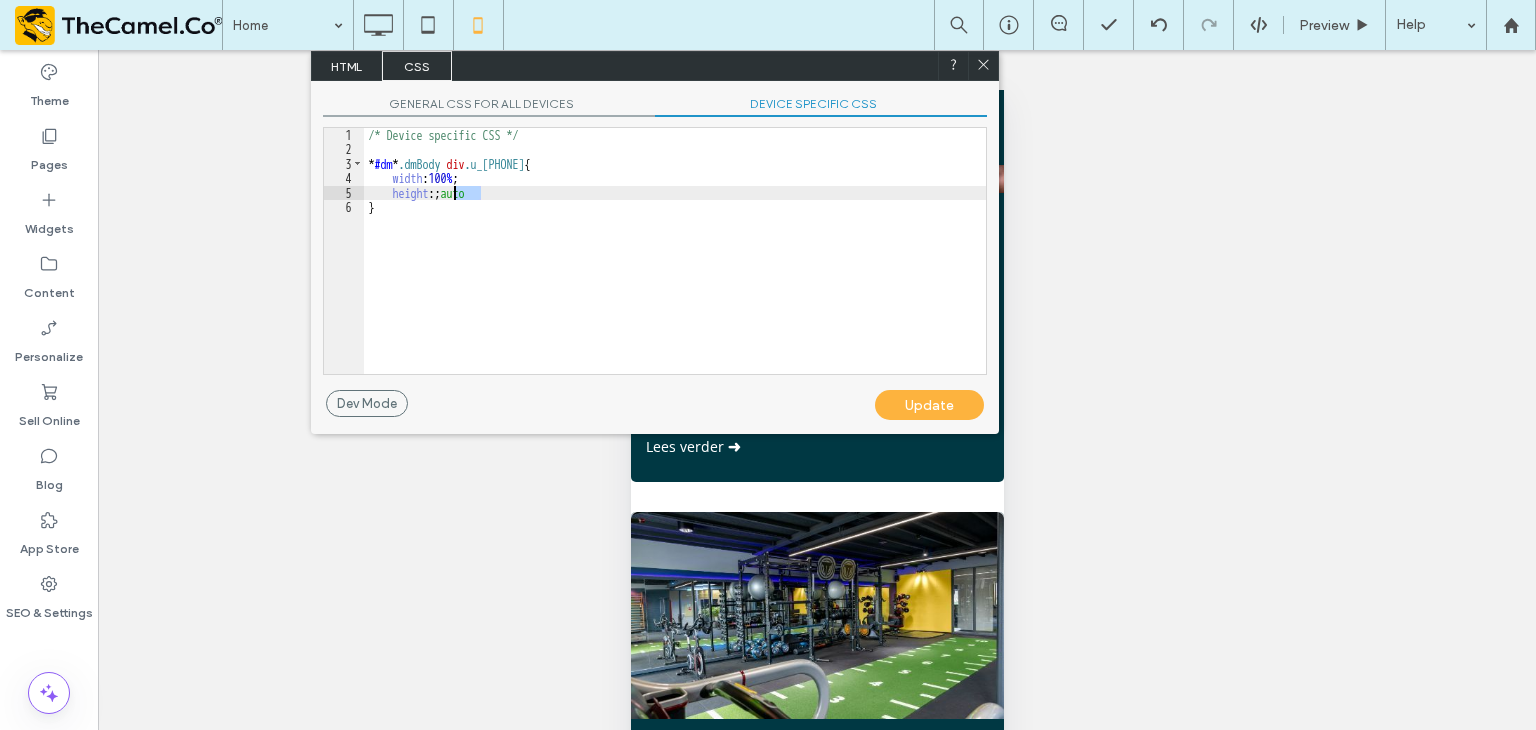 drag, startPoint x: 492, startPoint y: 190, endPoint x: 456, endPoint y: 193, distance: 36.124783 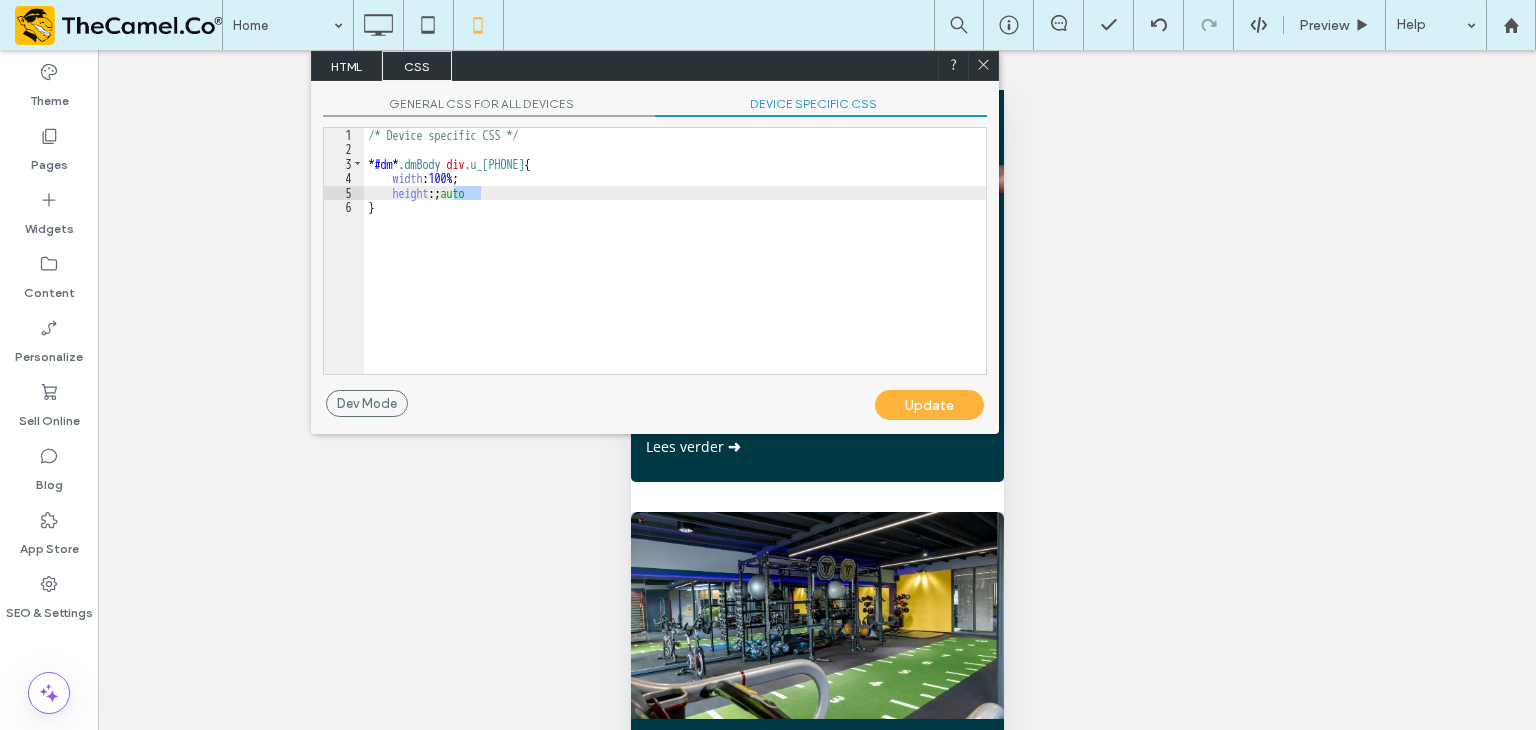 click on "/* Device specific CSS */ * #dm  * .dmBody   div .u_[PHONE] {      width :  100 % ;      height :;  auto }" at bounding box center [675, 265] 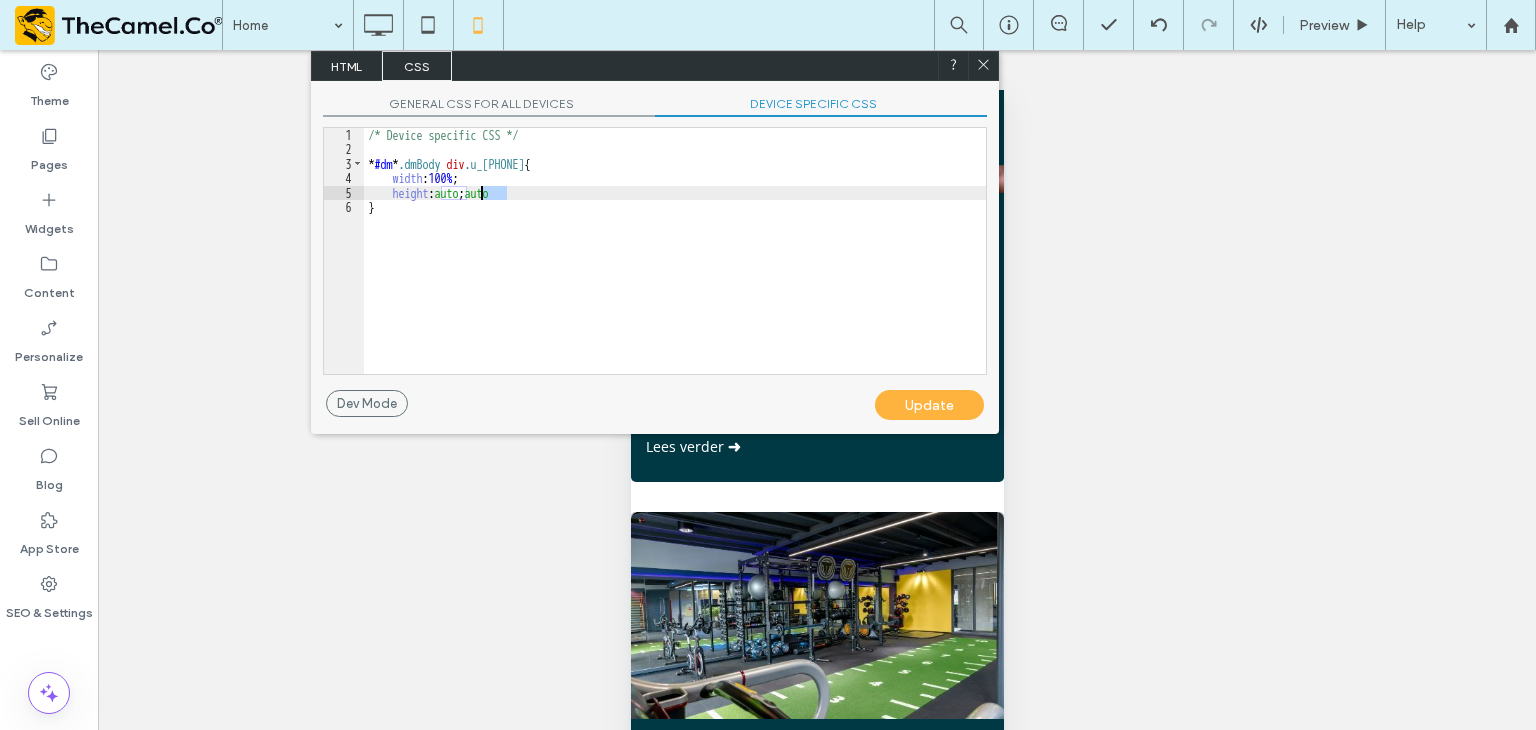 drag, startPoint x: 520, startPoint y: 190, endPoint x: 483, endPoint y: 191, distance: 37.01351 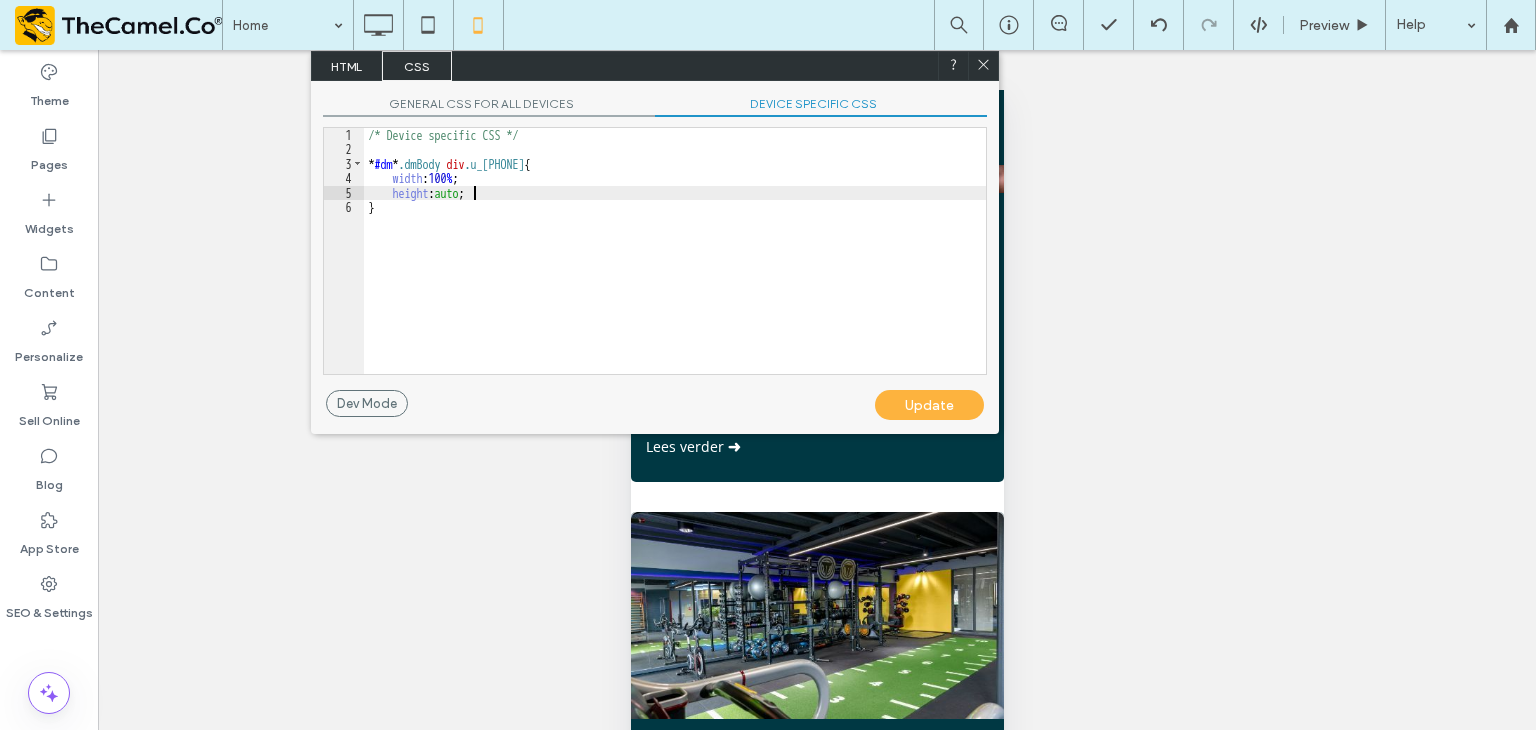 click on "Update" at bounding box center (929, 405) 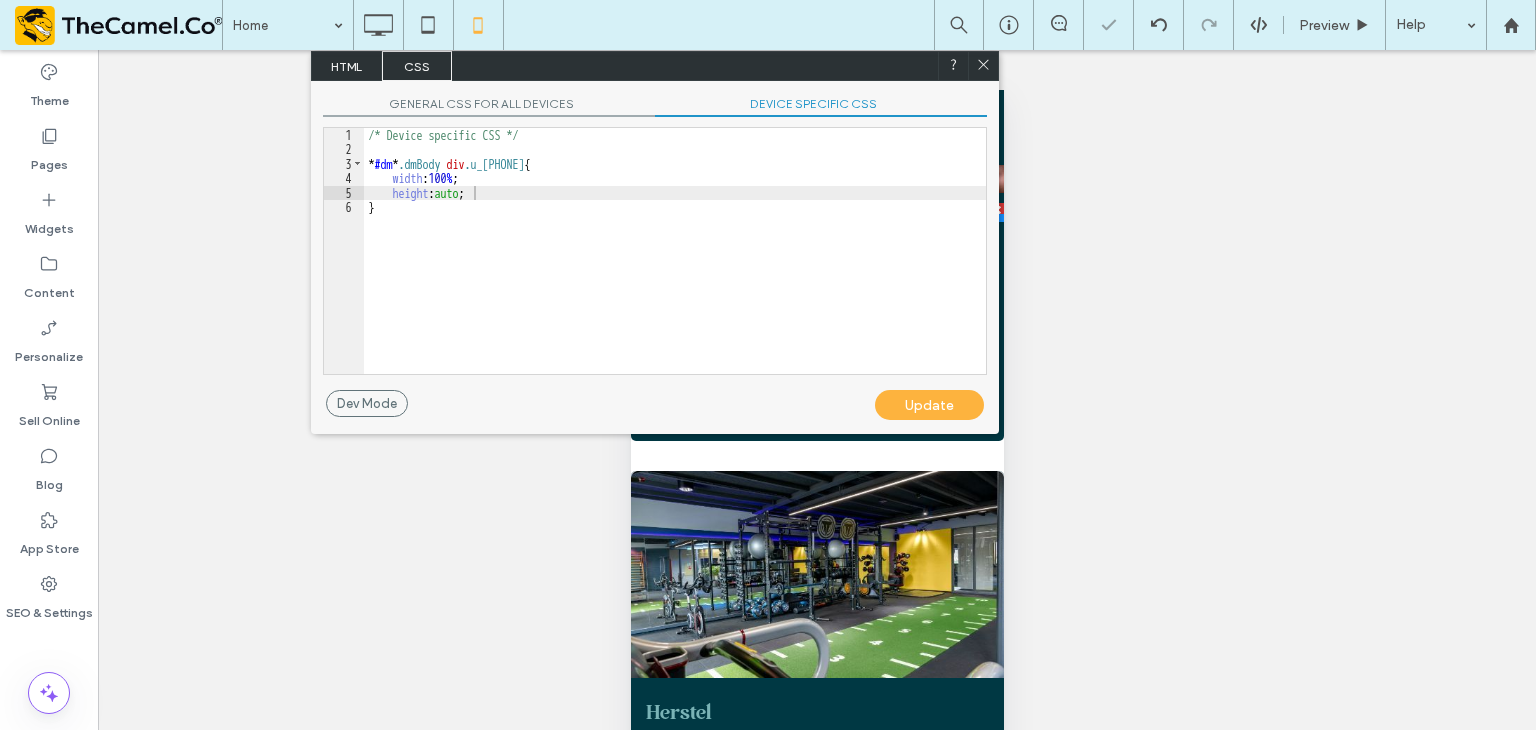 click 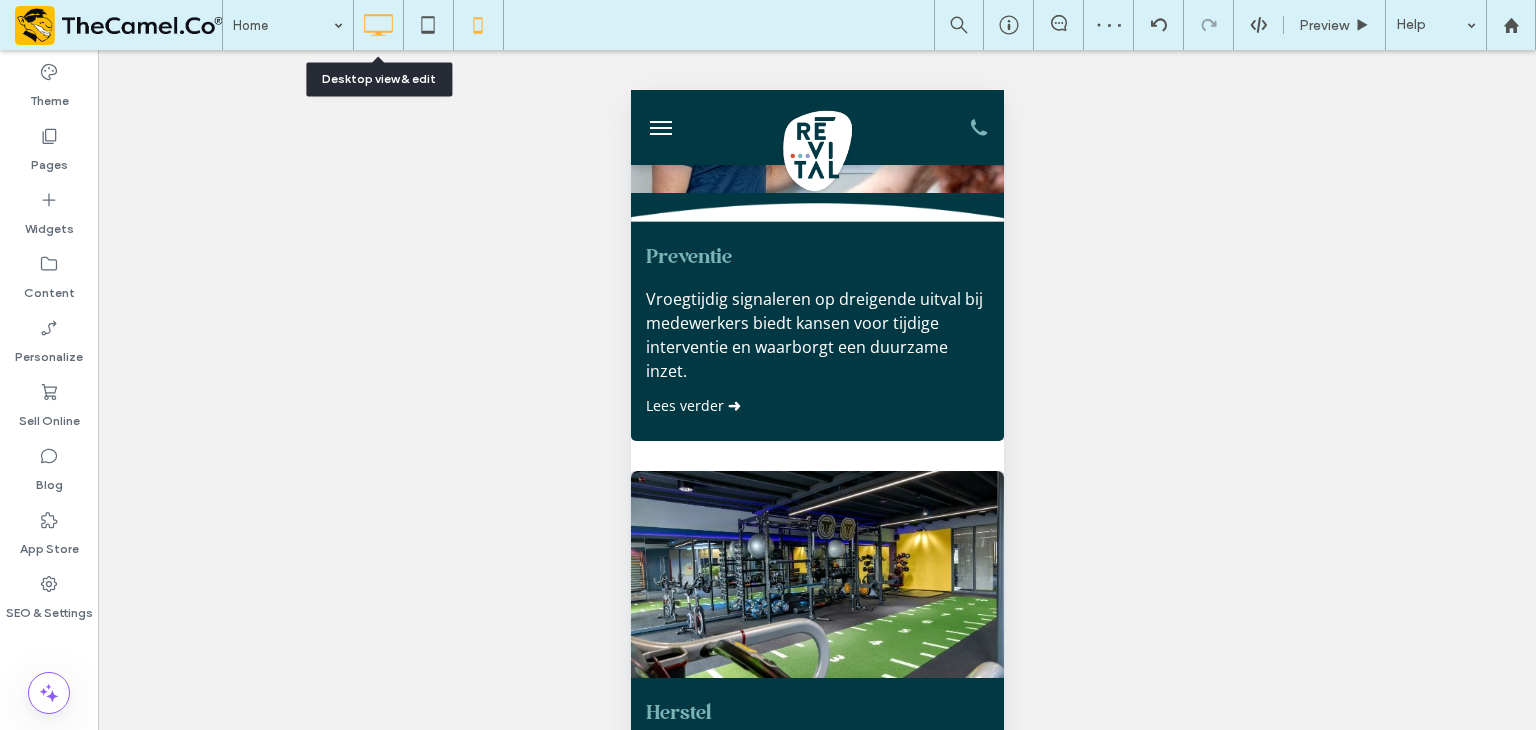 click 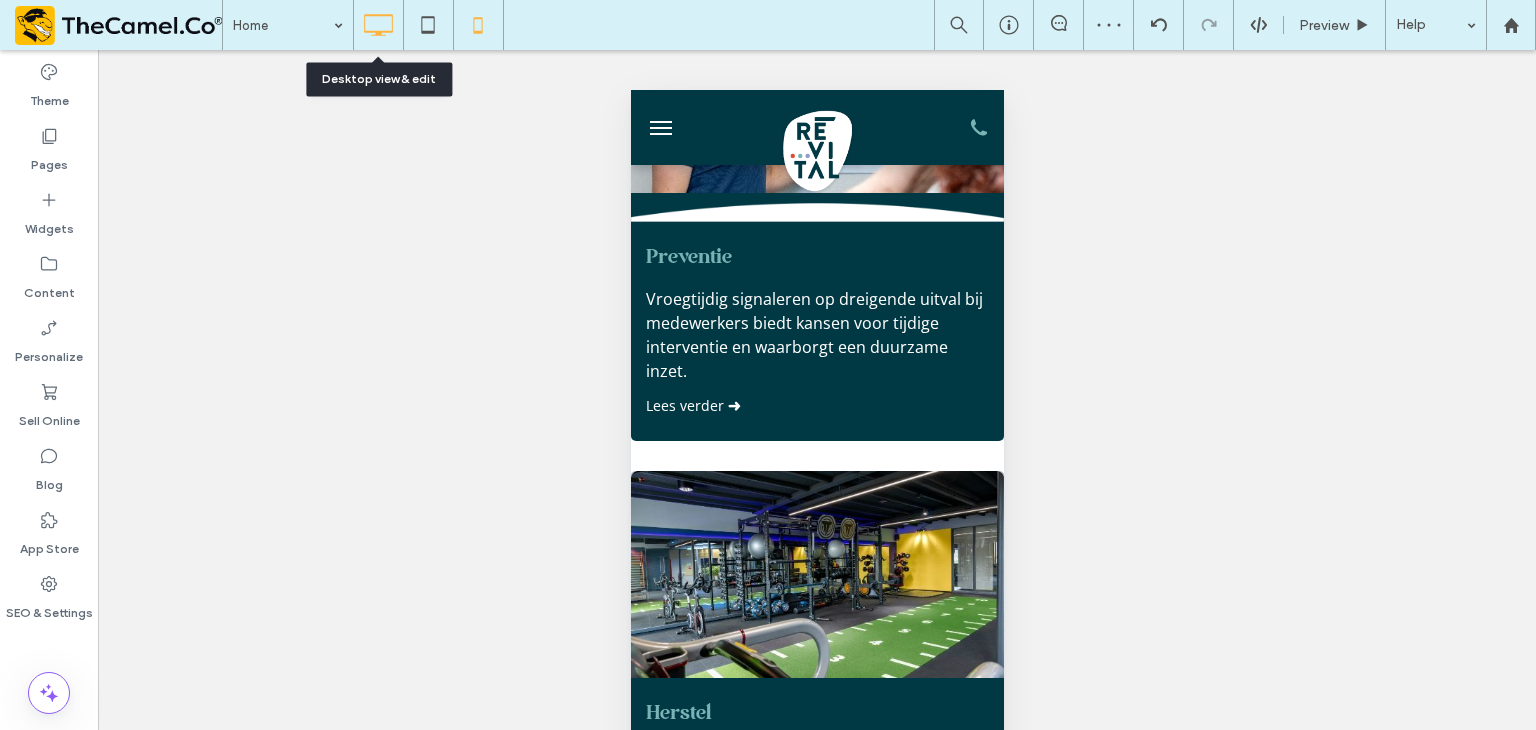 scroll, scrollTop: 0, scrollLeft: 0, axis: both 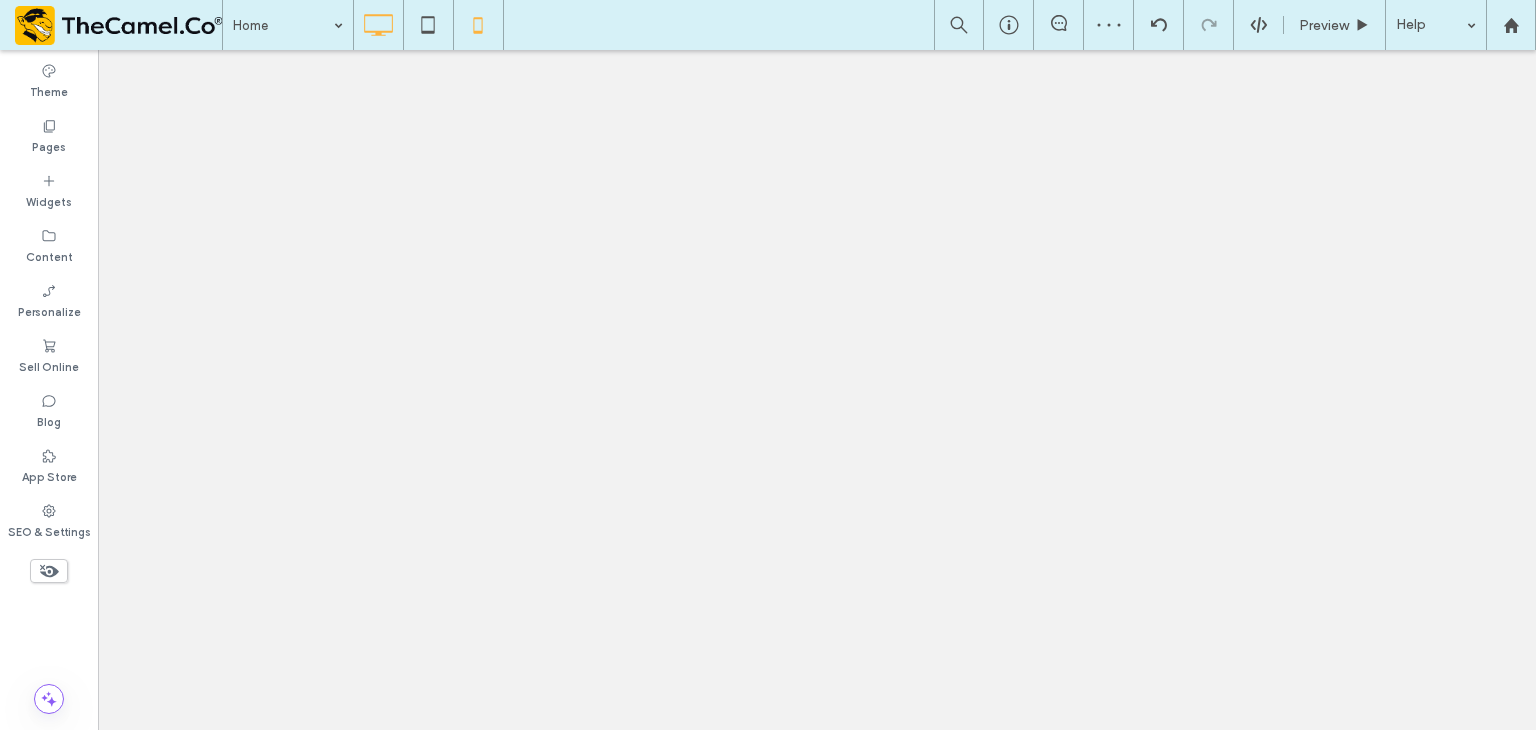 click 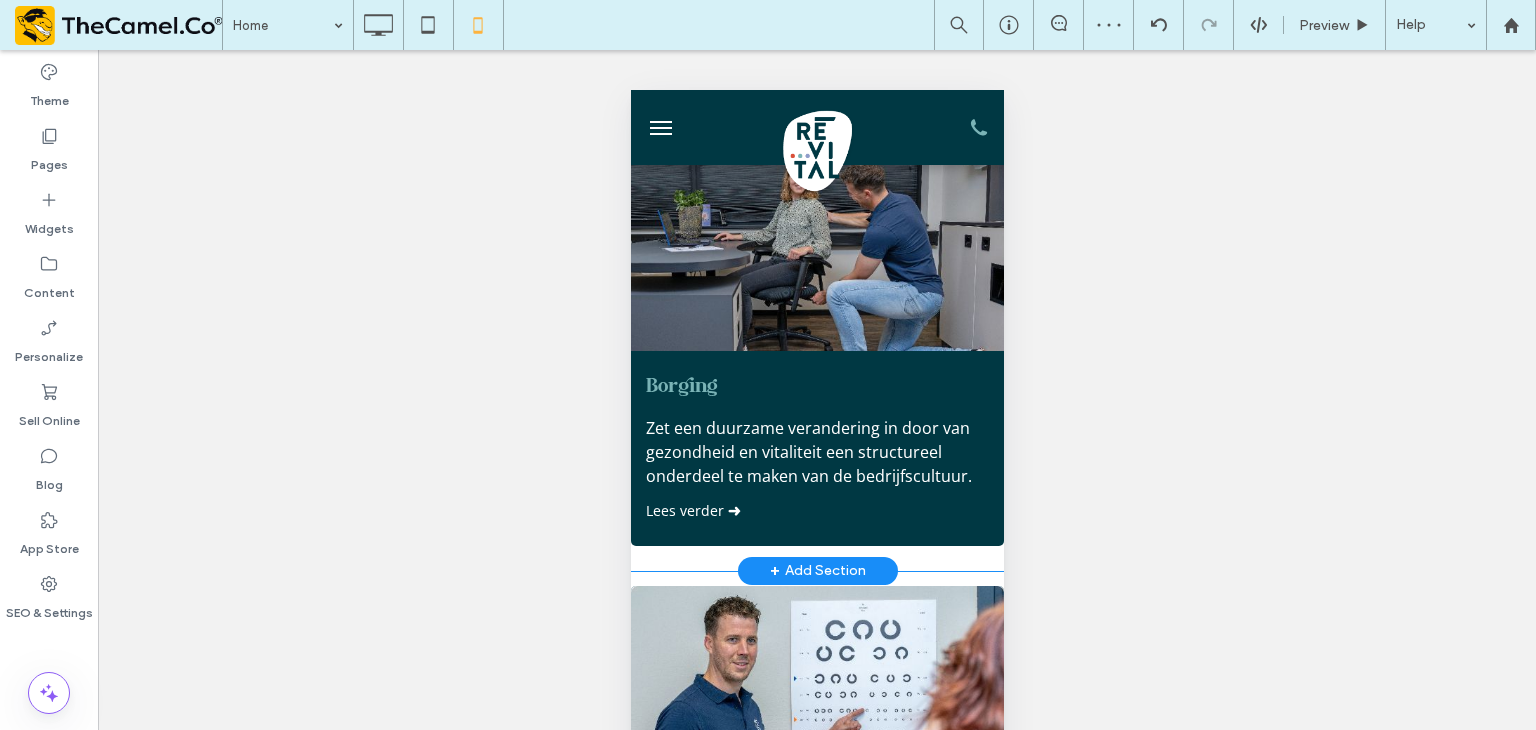 scroll, scrollTop: 5400, scrollLeft: 0, axis: vertical 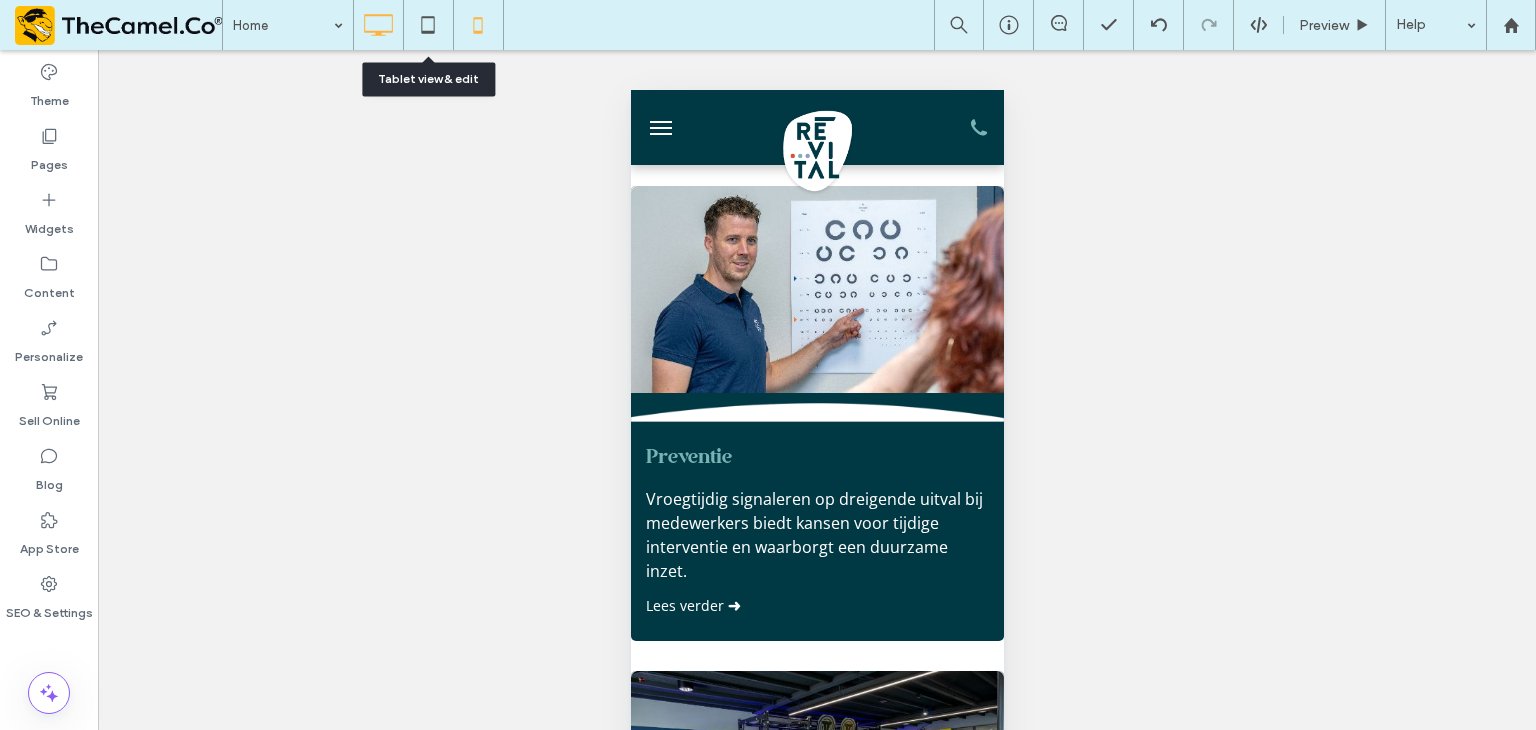 click 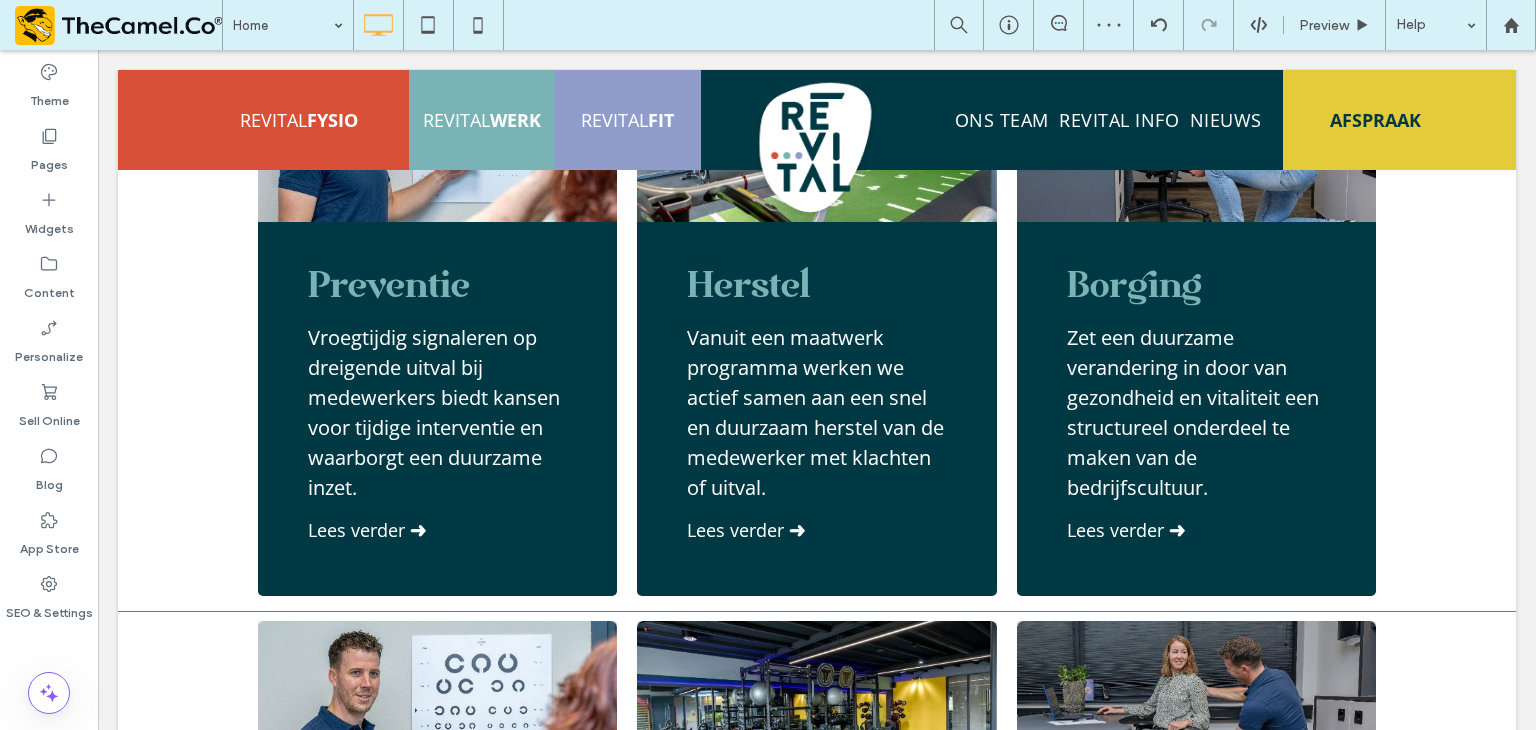 scroll, scrollTop: 4000, scrollLeft: 0, axis: vertical 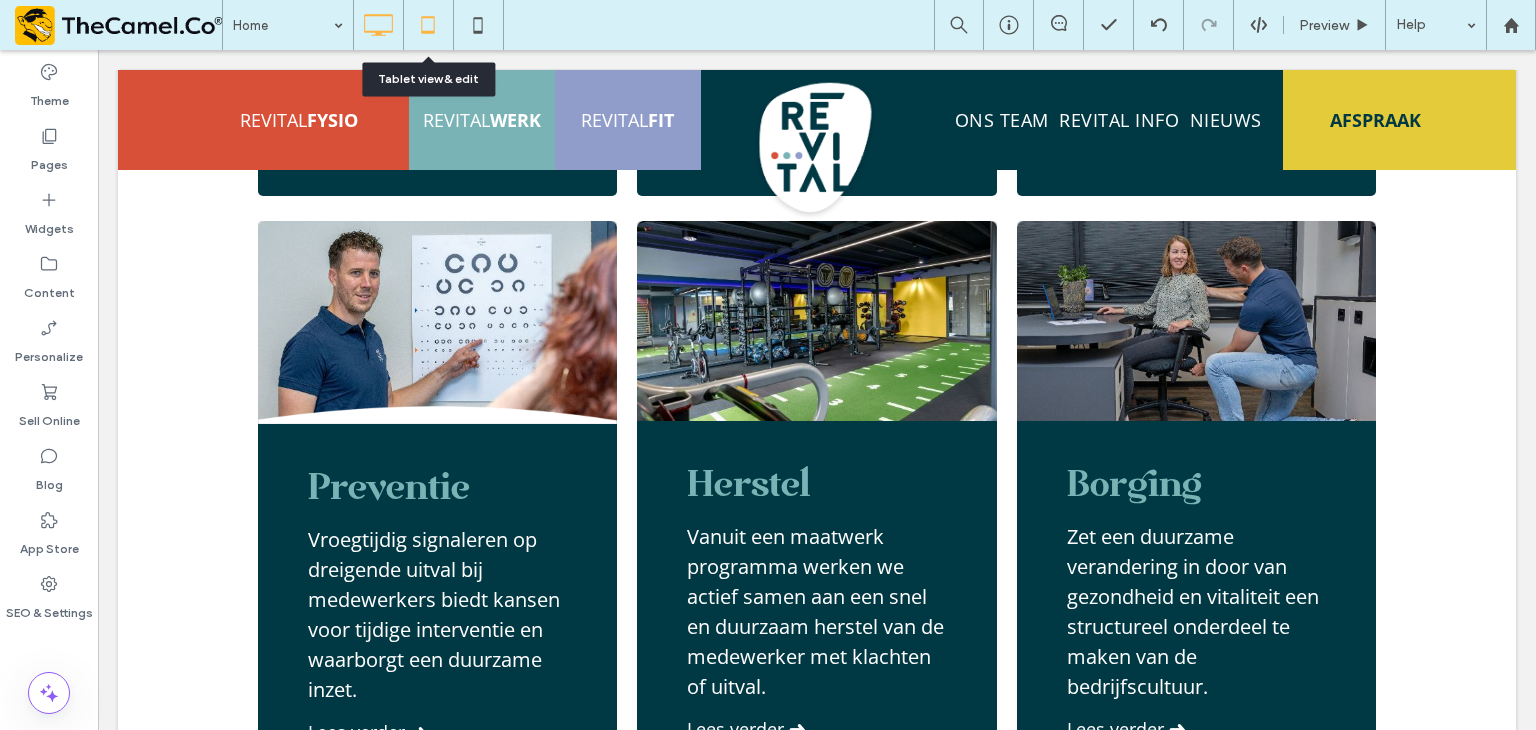click 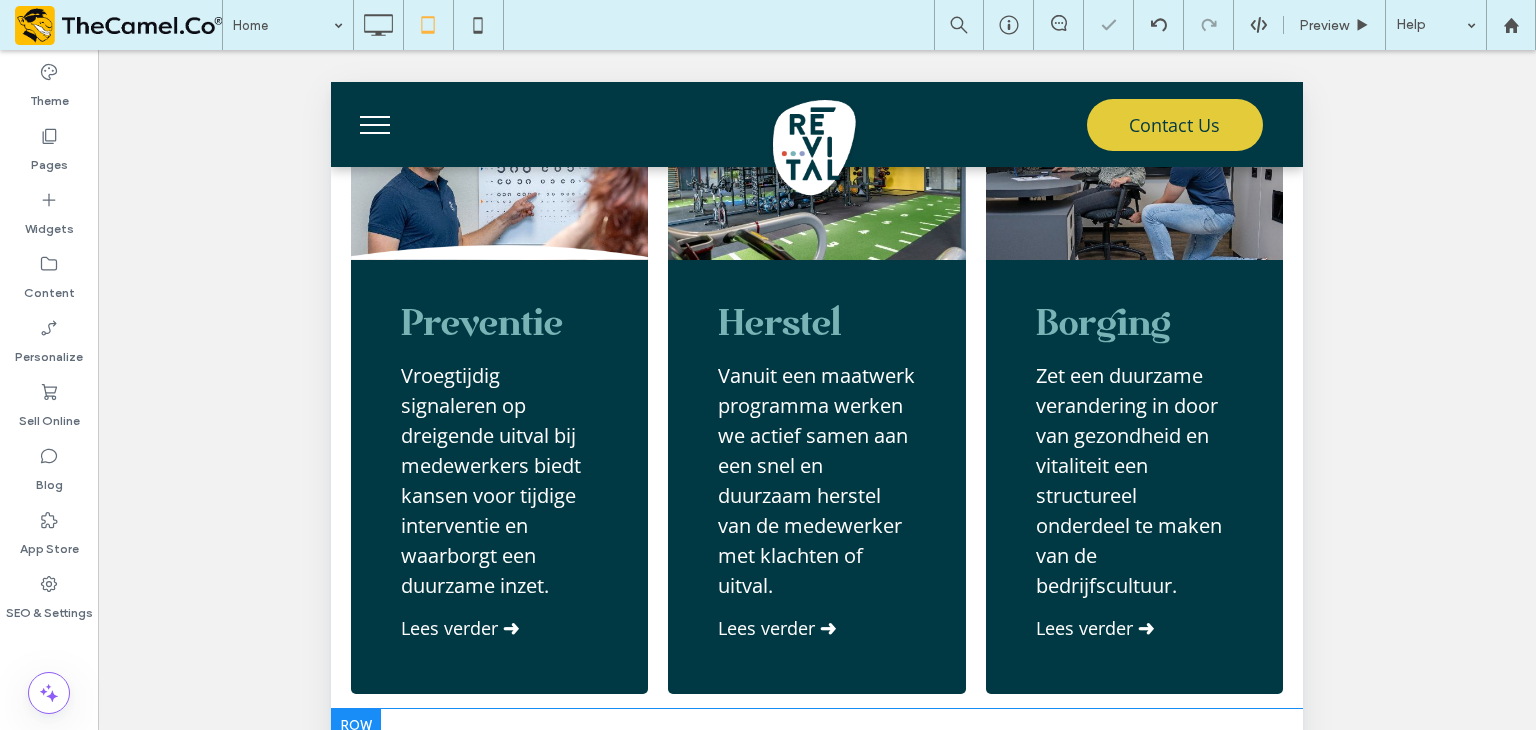 scroll, scrollTop: 4200, scrollLeft: 0, axis: vertical 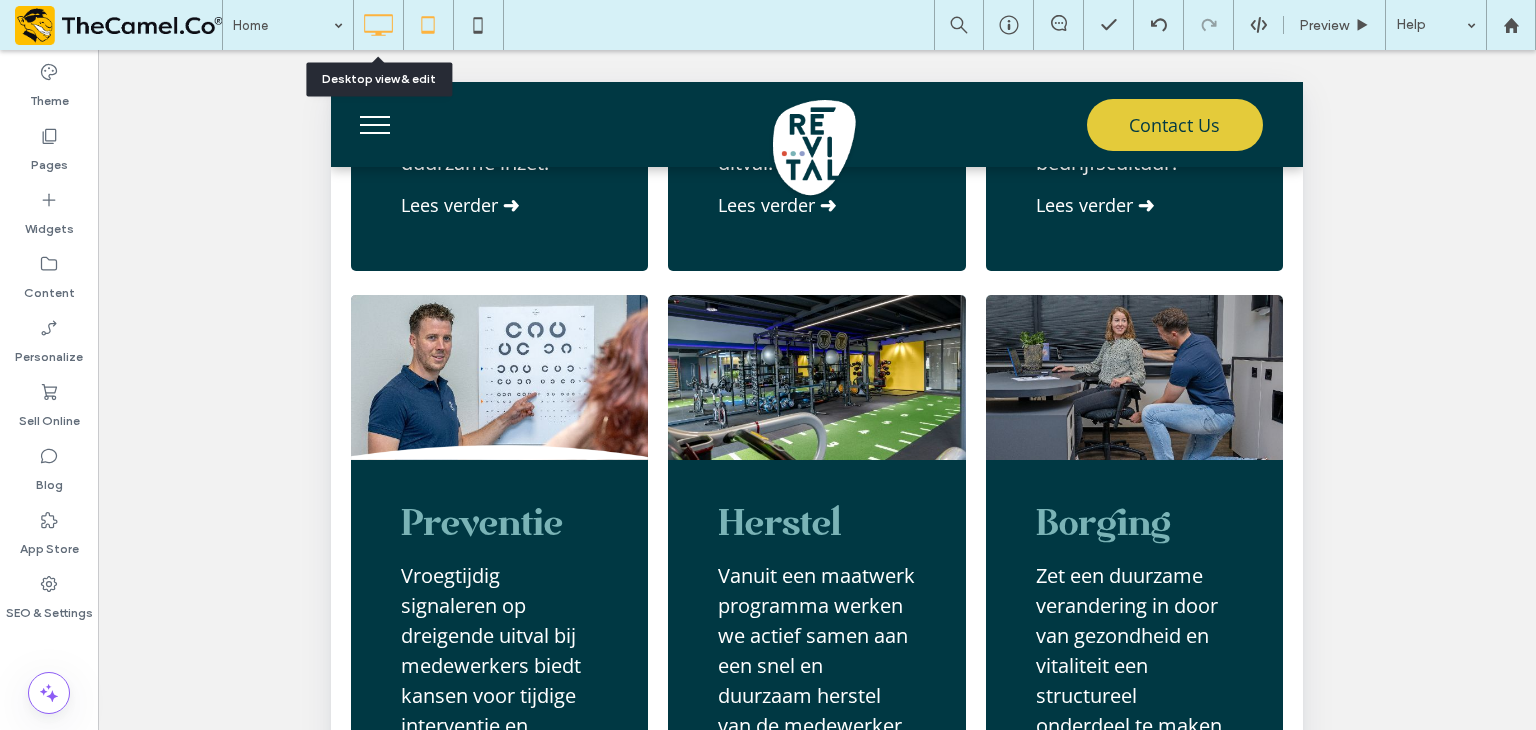 click 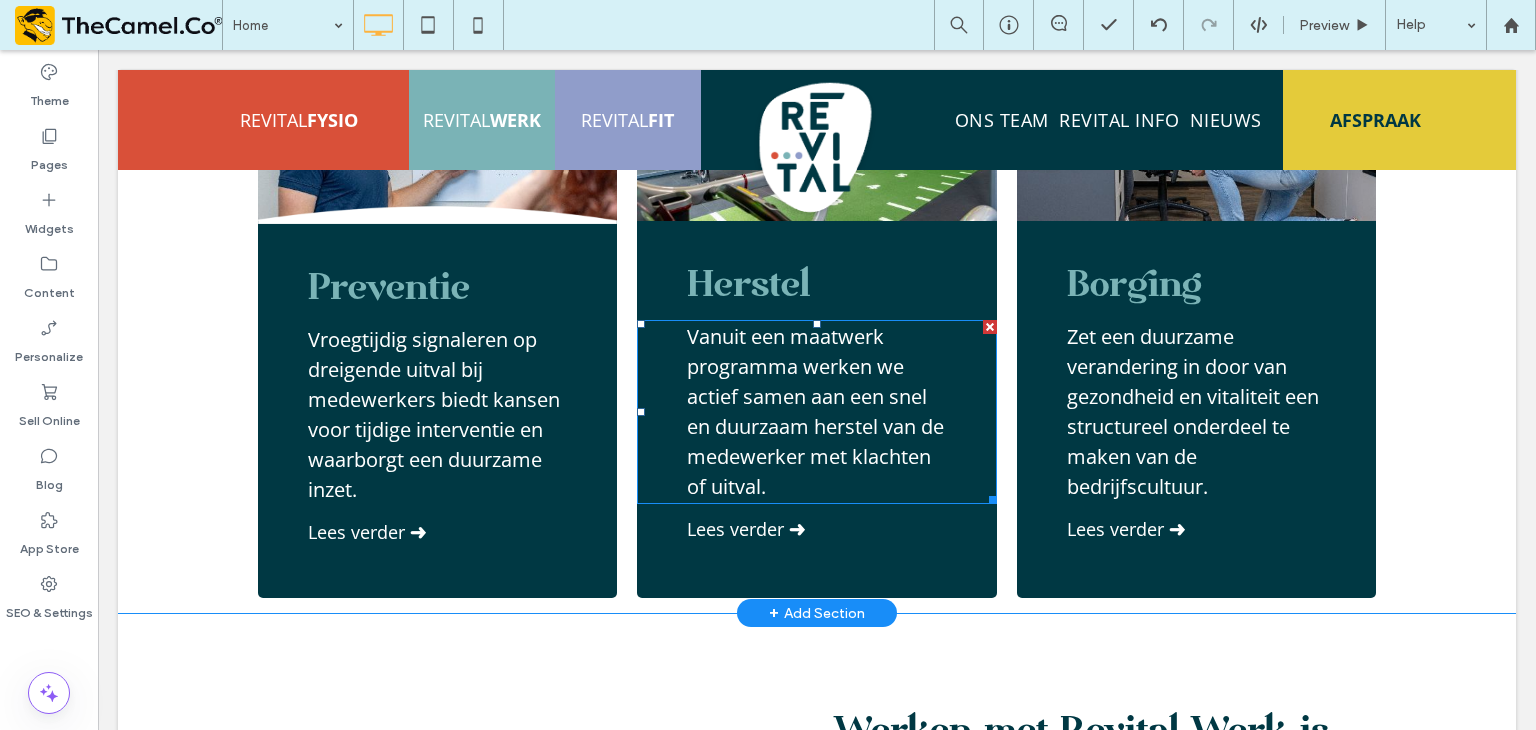 scroll, scrollTop: 4000, scrollLeft: 0, axis: vertical 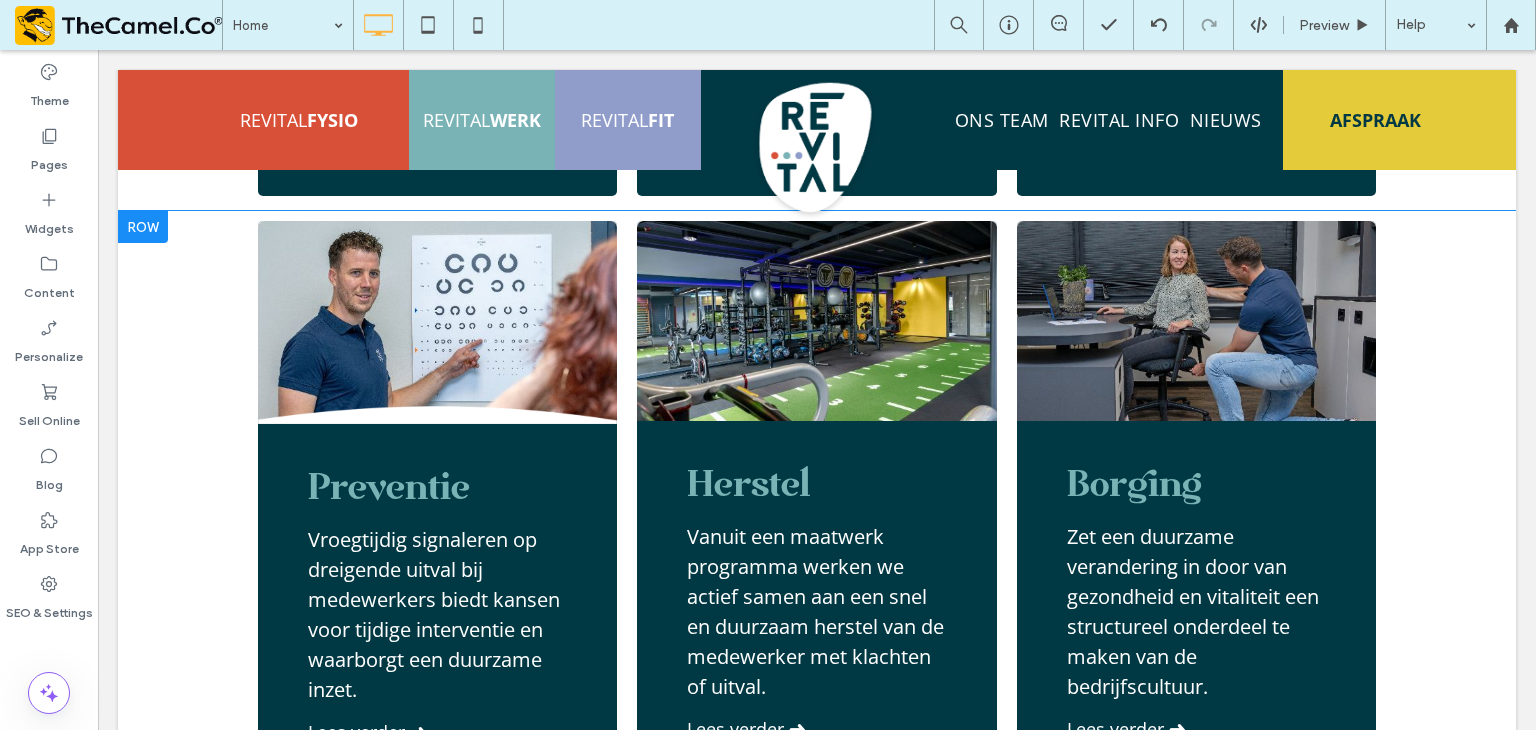 click at bounding box center (143, 227) 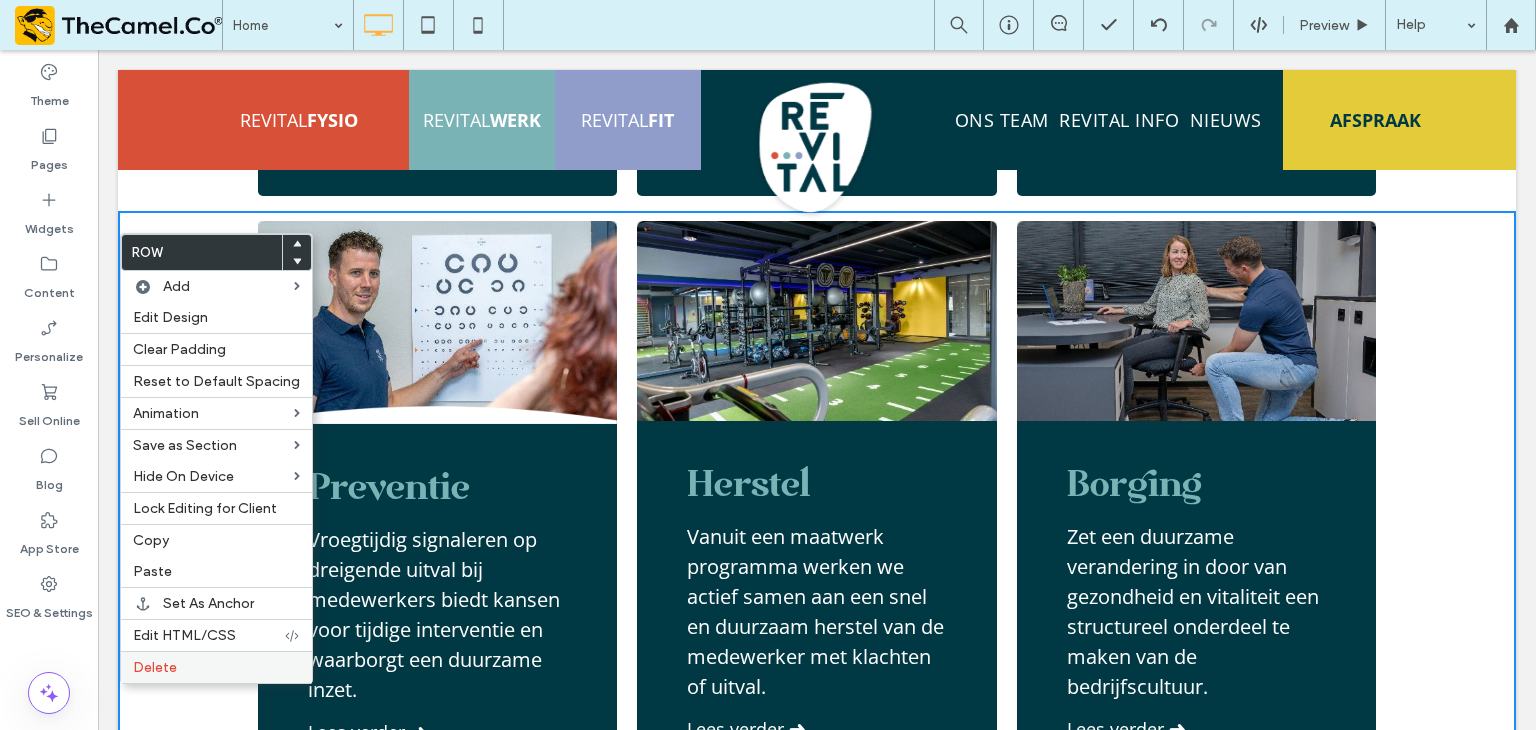 click on "Delete" at bounding box center (216, 667) 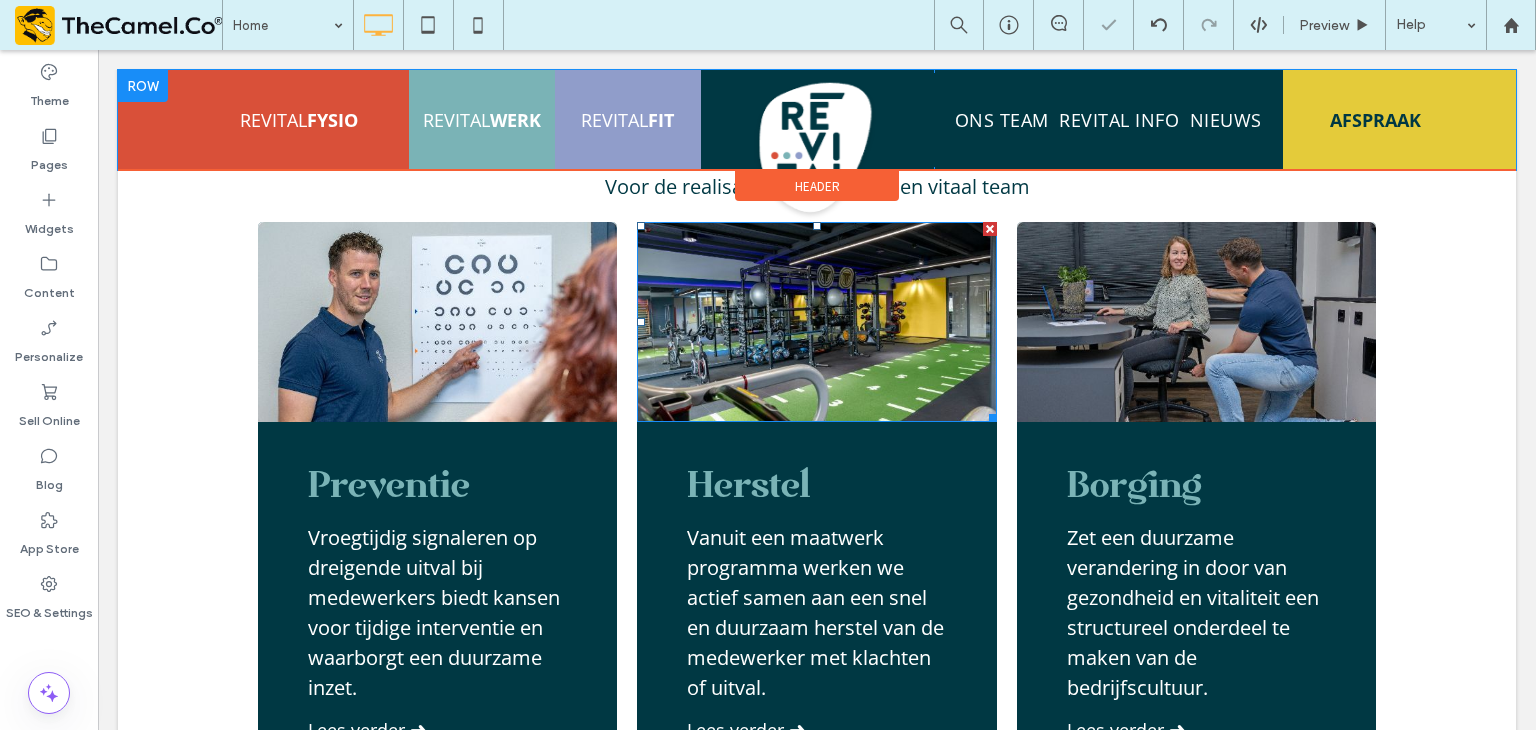 scroll, scrollTop: 3200, scrollLeft: 0, axis: vertical 